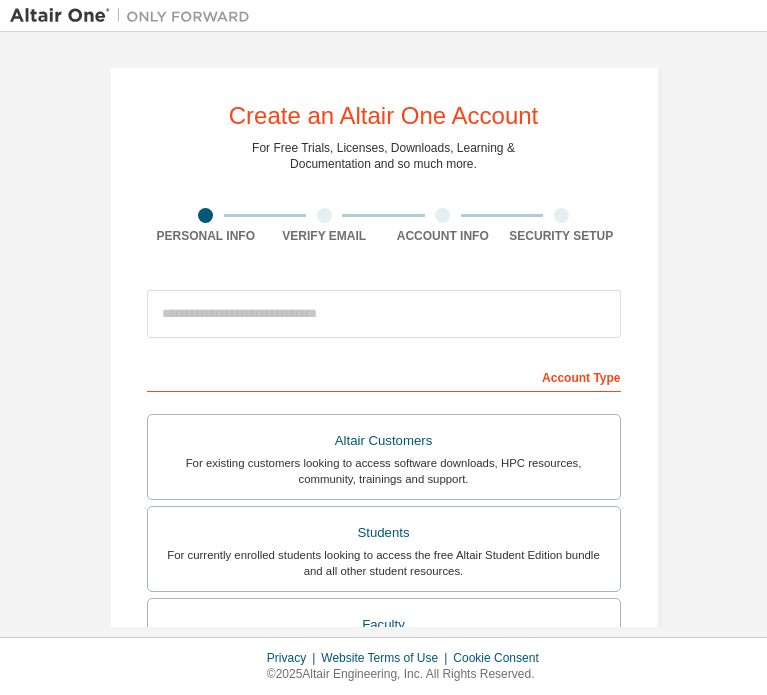 scroll, scrollTop: 0, scrollLeft: 0, axis: both 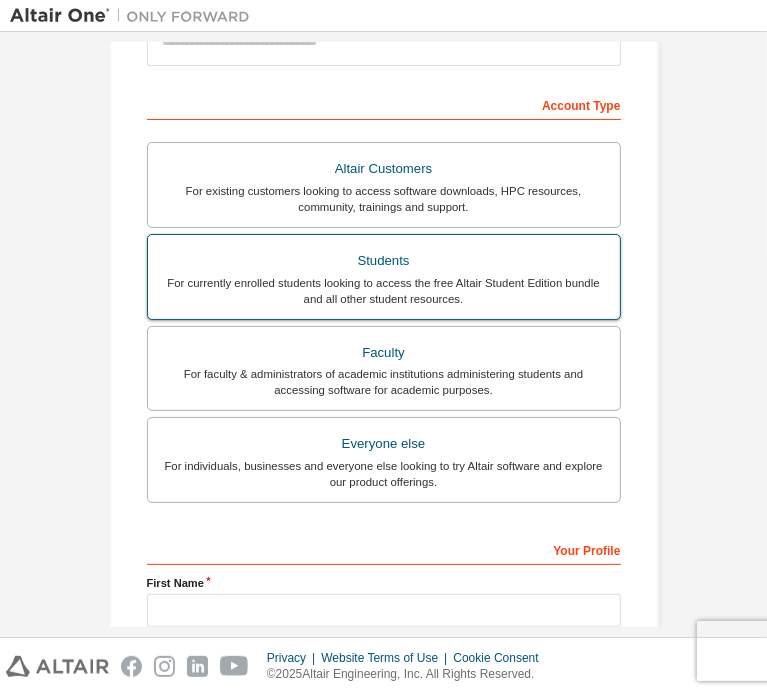 click on "For currently enrolled students looking to access the free Altair Student Edition bundle and all other student resources." at bounding box center [384, 291] 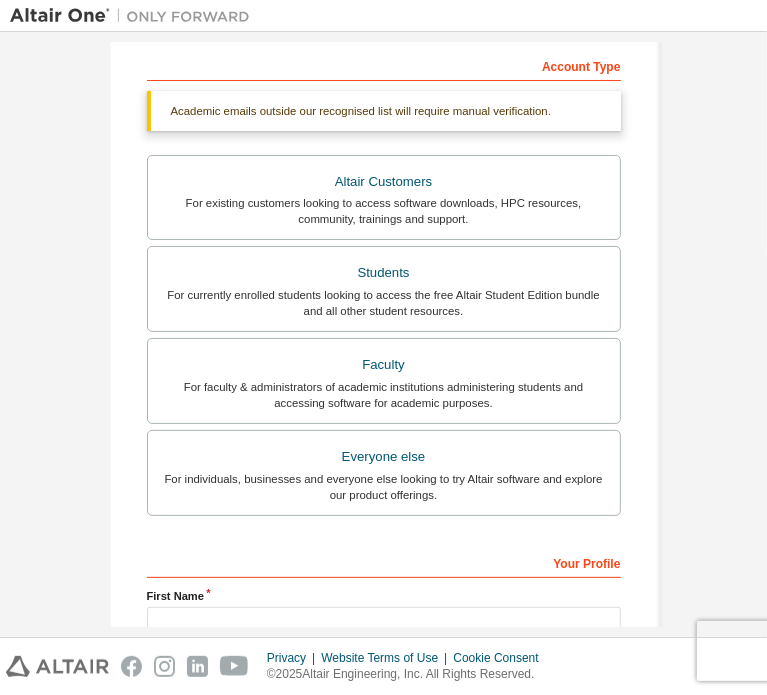 scroll, scrollTop: 338, scrollLeft: 0, axis: vertical 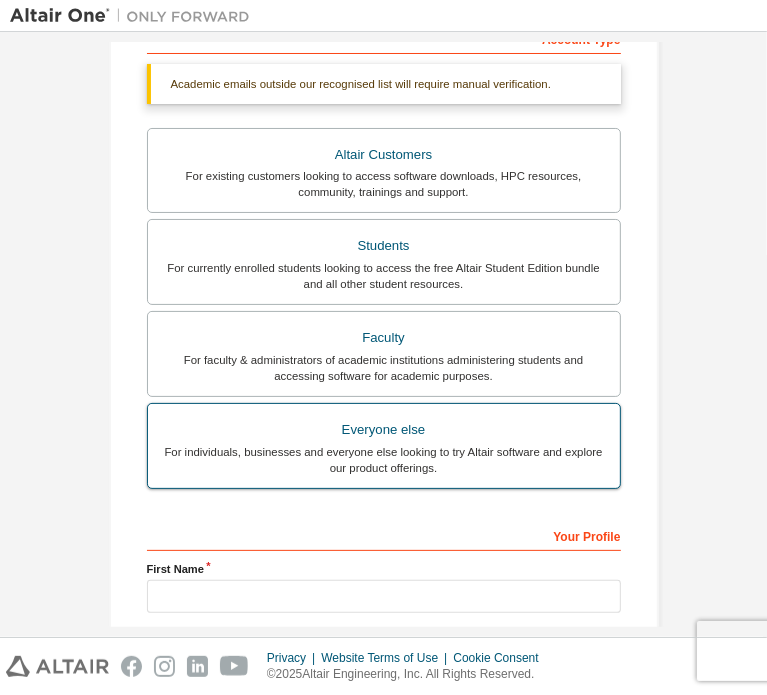 click on "Everyone else" at bounding box center [384, 430] 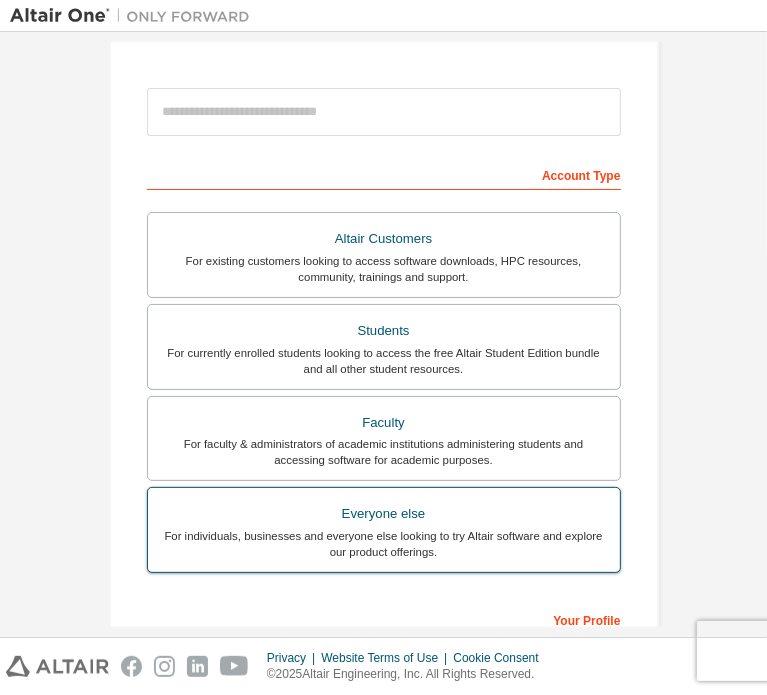 scroll, scrollTop: 180, scrollLeft: 0, axis: vertical 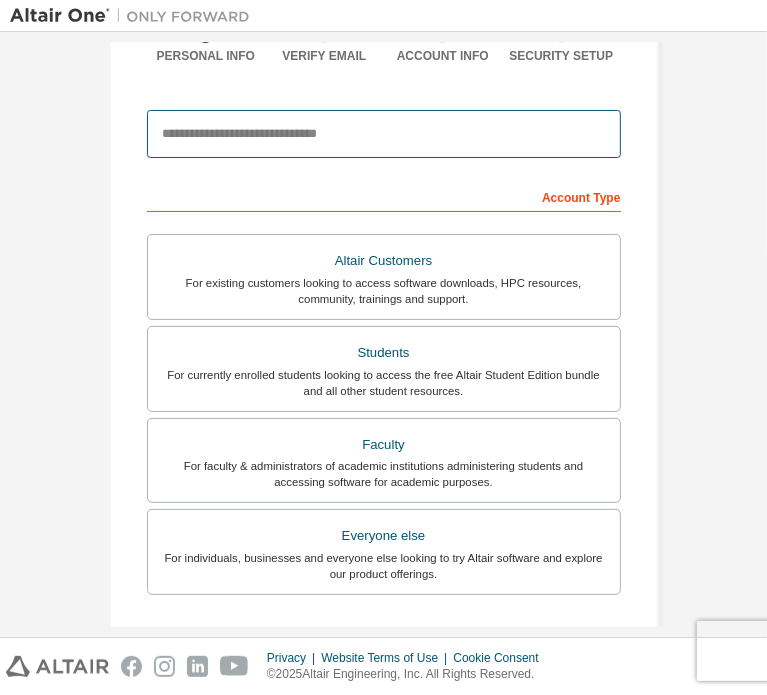 click at bounding box center (384, 134) 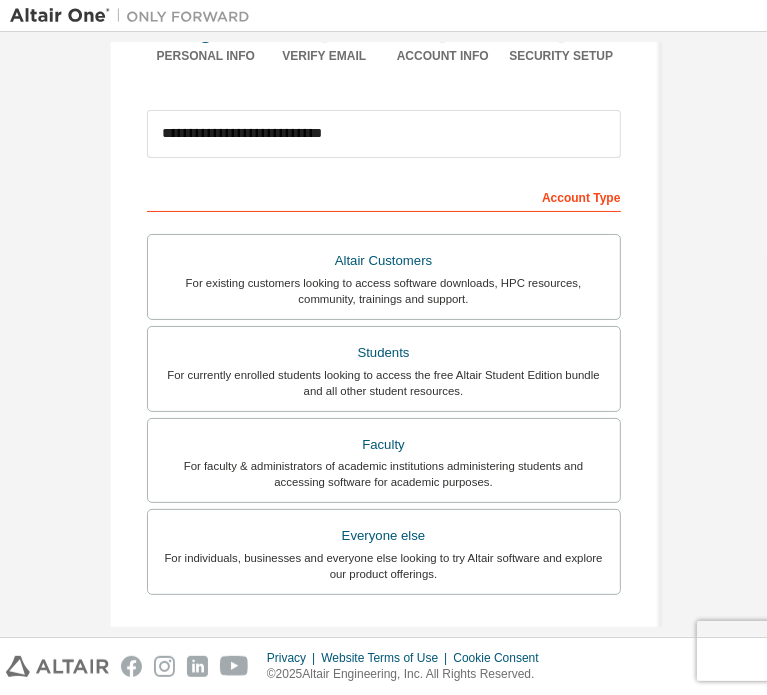 type on "**********" 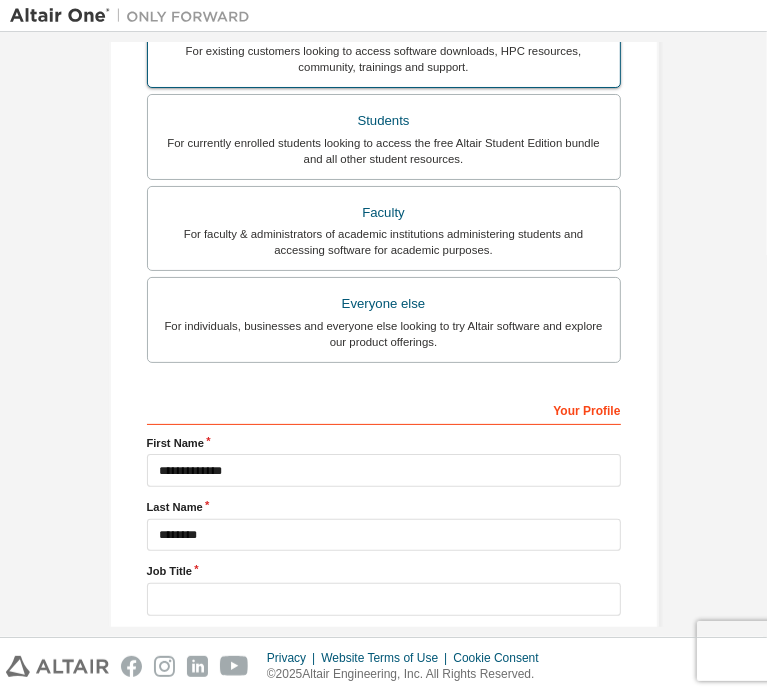 scroll, scrollTop: 469, scrollLeft: 0, axis: vertical 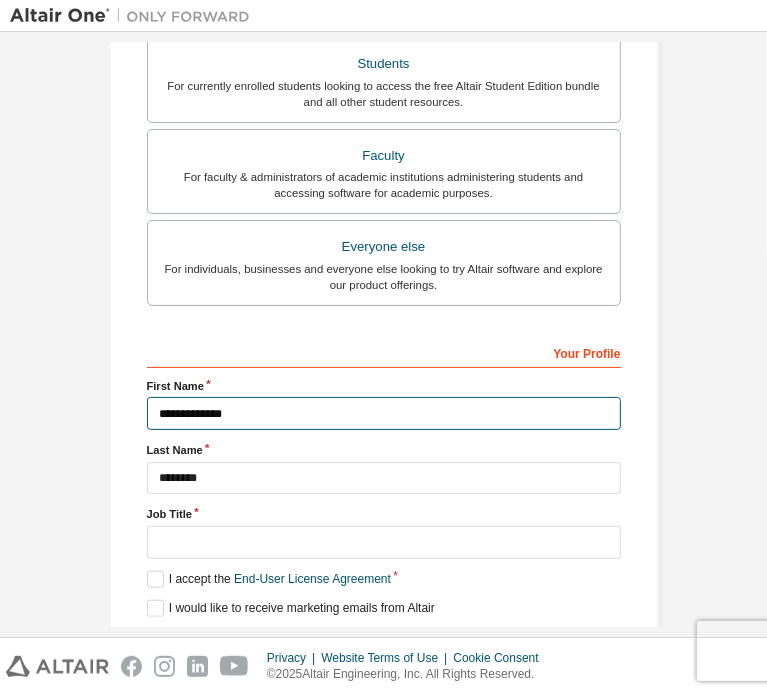 click on "**********" at bounding box center [384, 413] 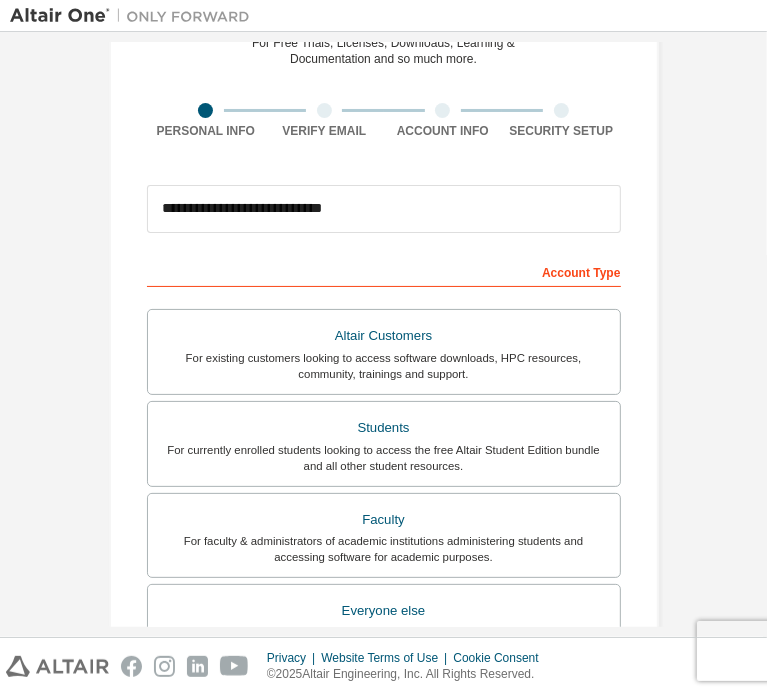 scroll, scrollTop: 469, scrollLeft: 0, axis: vertical 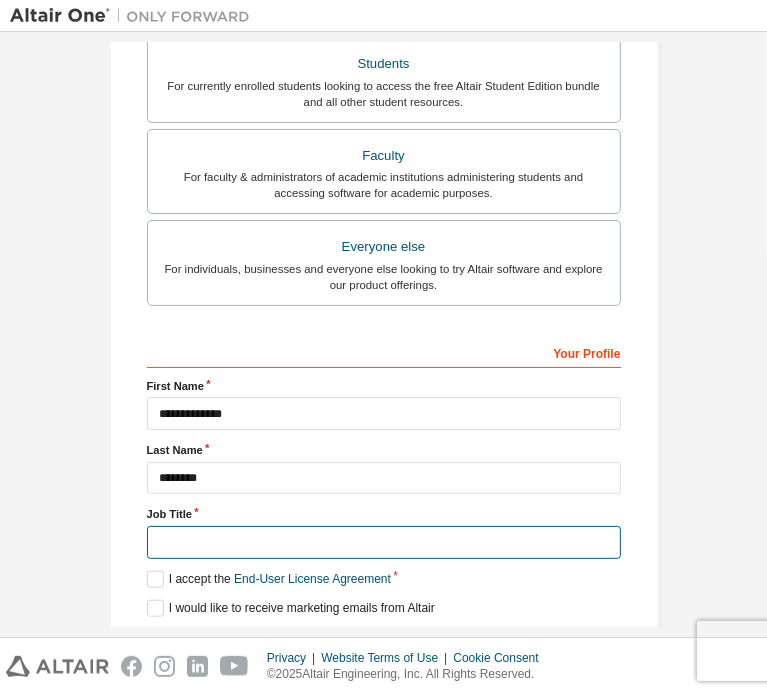 click at bounding box center (384, 542) 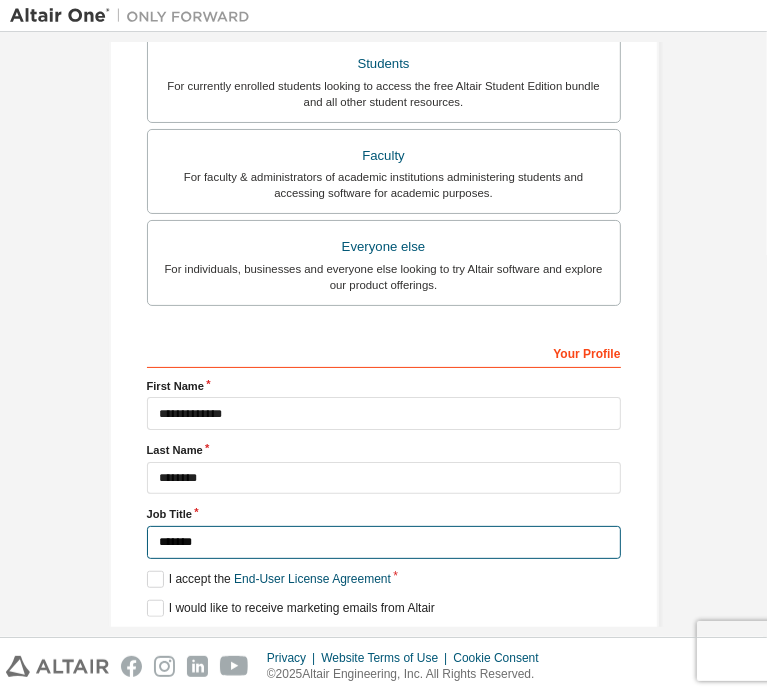 type on "*******" 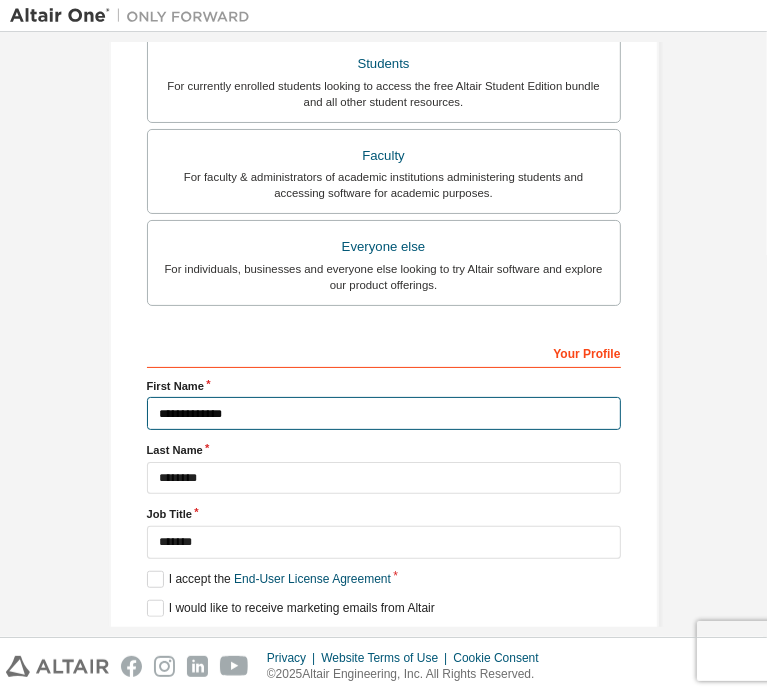 click on "**********" at bounding box center (384, 413) 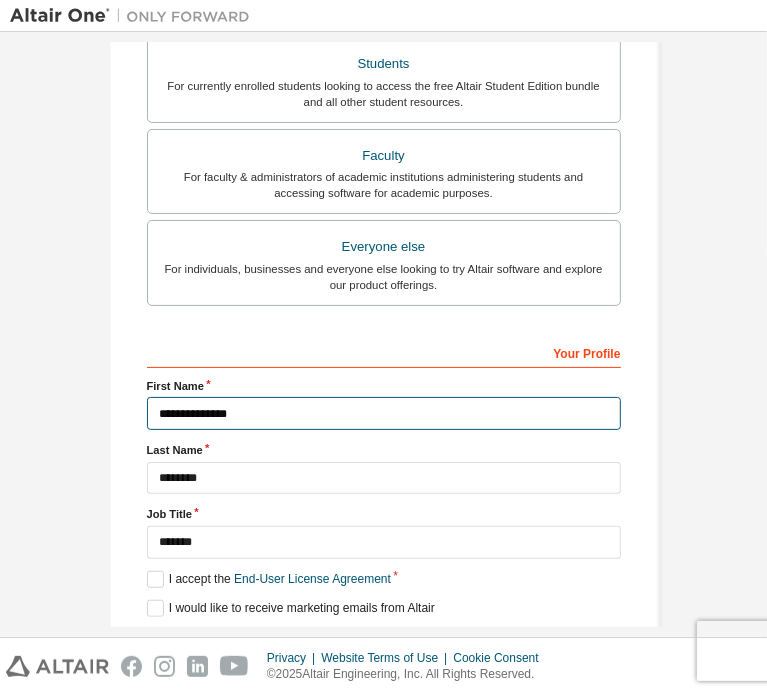 type on "**********" 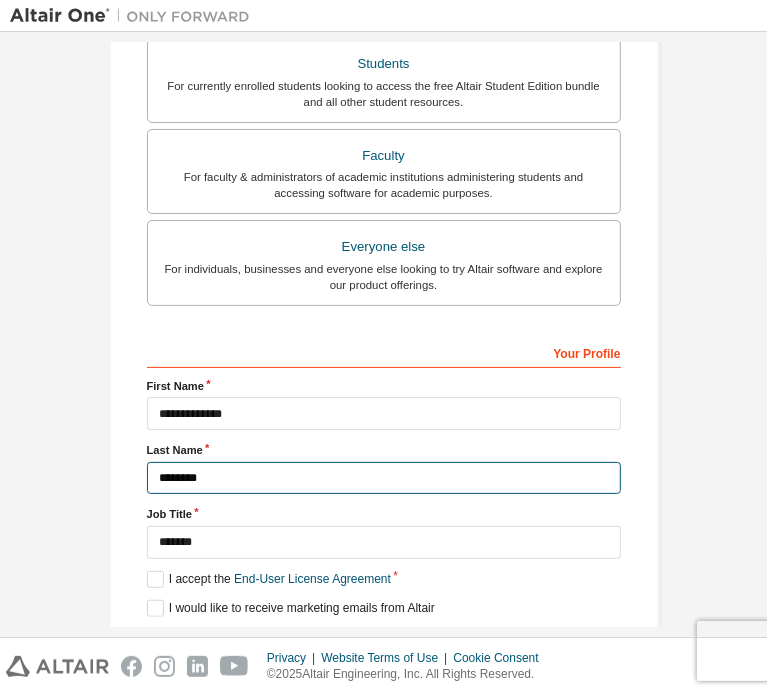 click on "********" at bounding box center (384, 478) 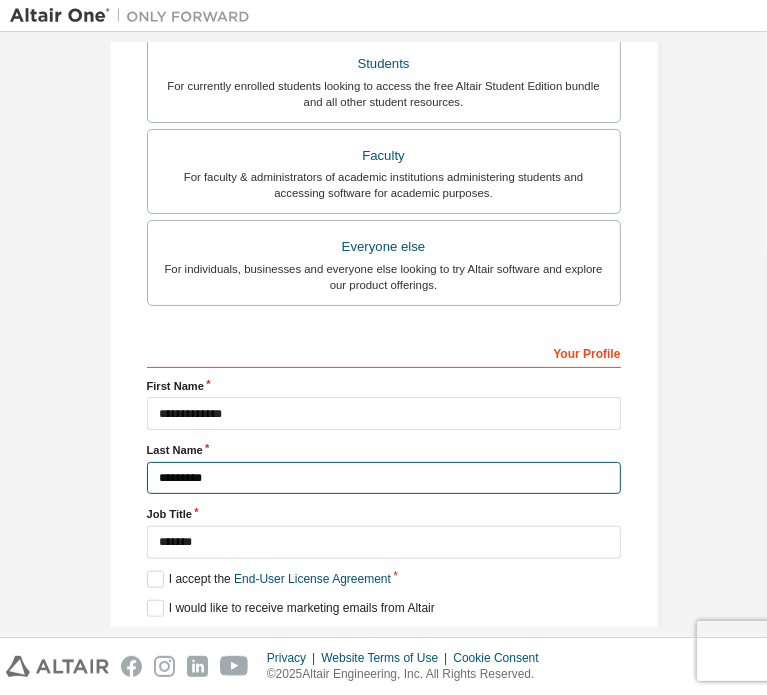 type on "********" 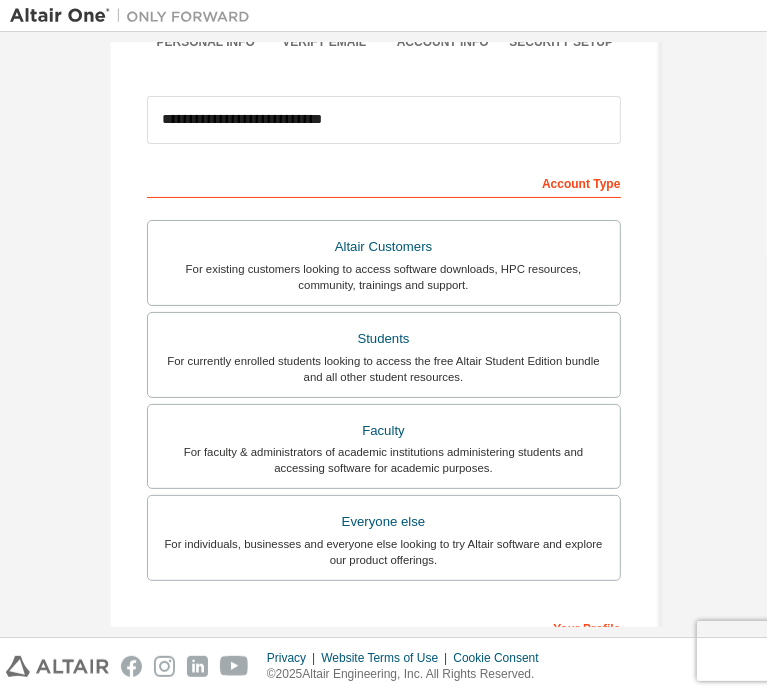 scroll, scrollTop: 193, scrollLeft: 0, axis: vertical 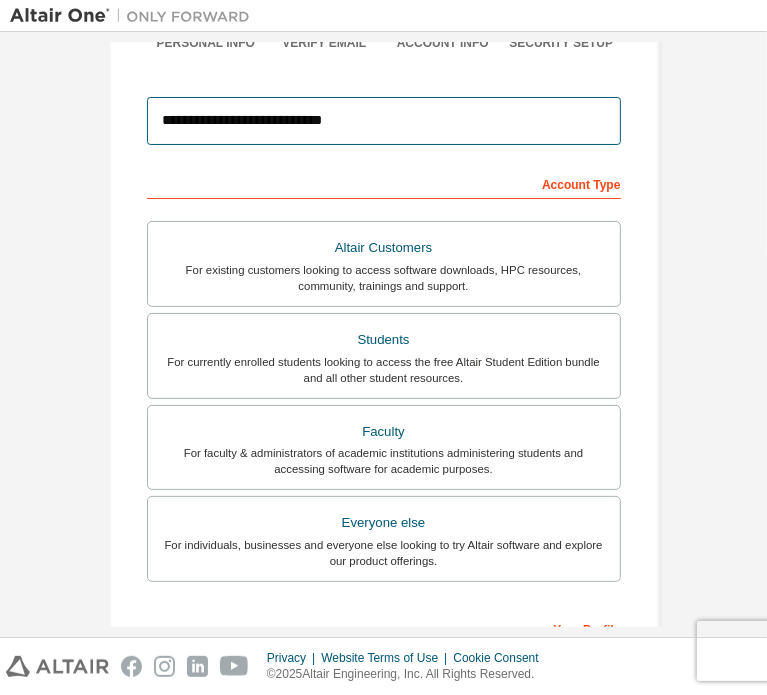 click on "**********" at bounding box center [384, 121] 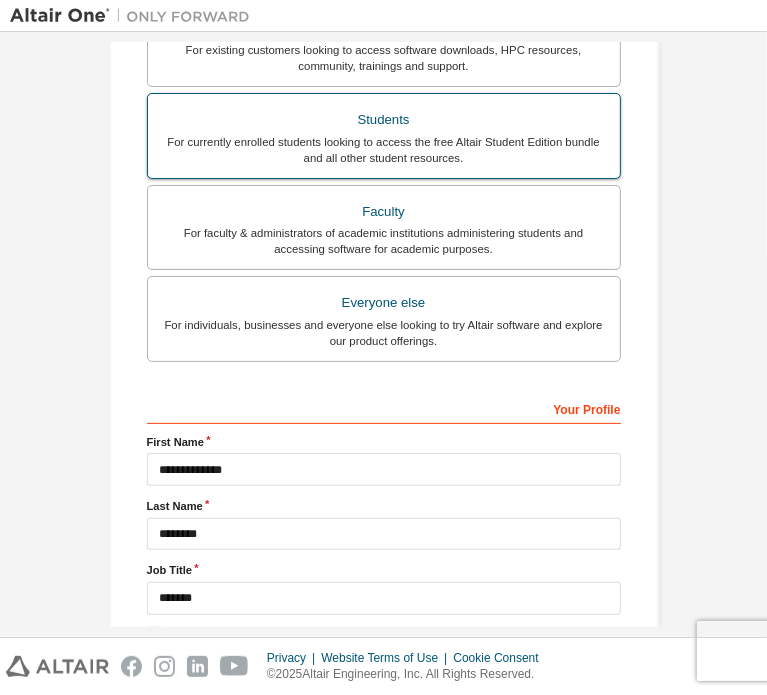 scroll, scrollTop: 469, scrollLeft: 0, axis: vertical 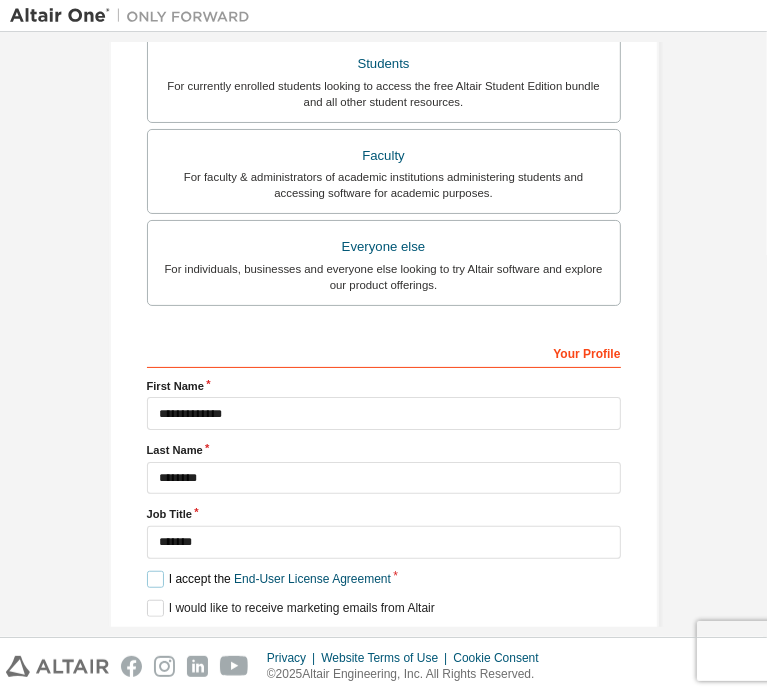 click on "I accept the    End-User License Agreement" at bounding box center [269, 579] 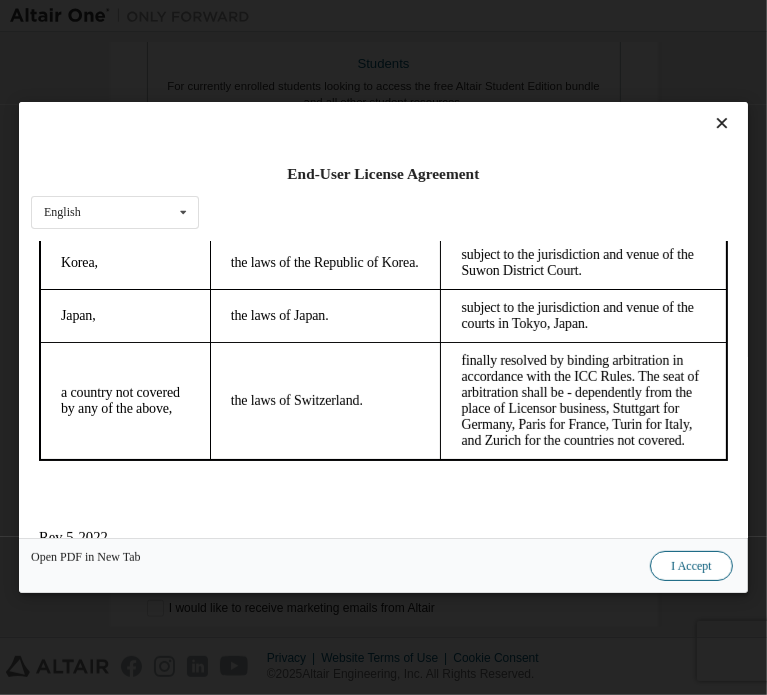 scroll, scrollTop: 8819, scrollLeft: 0, axis: vertical 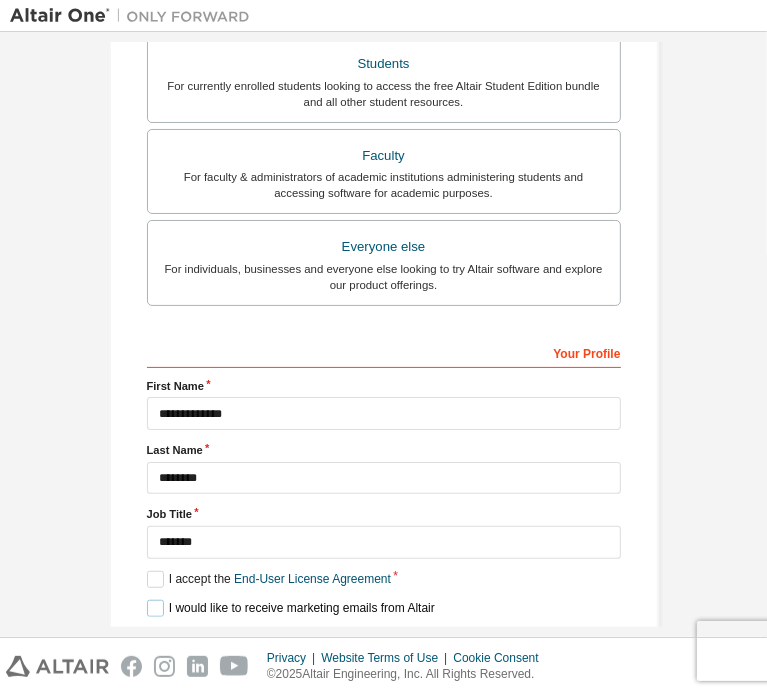 click on "I would like to receive marketing emails from Altair" at bounding box center (291, 608) 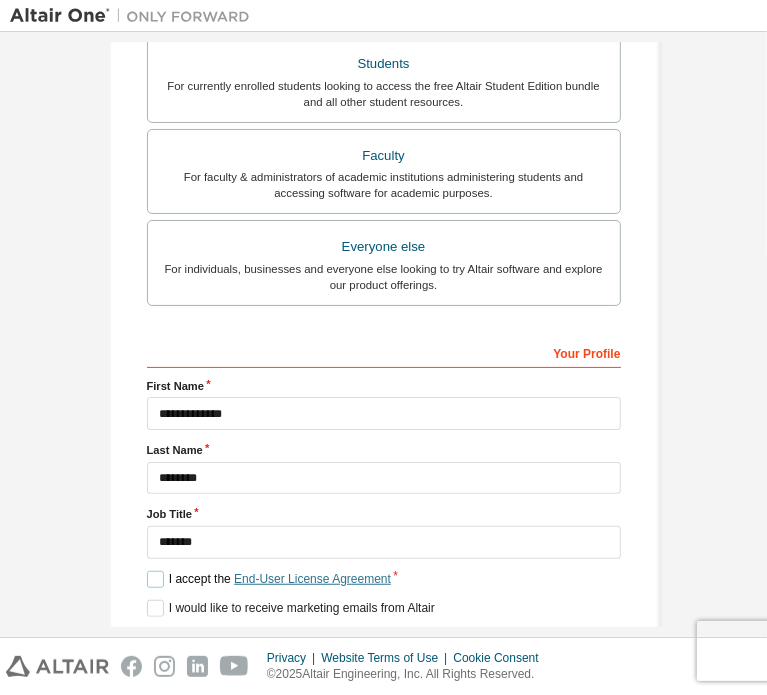 click on "End-User License Agreement" at bounding box center (312, 579) 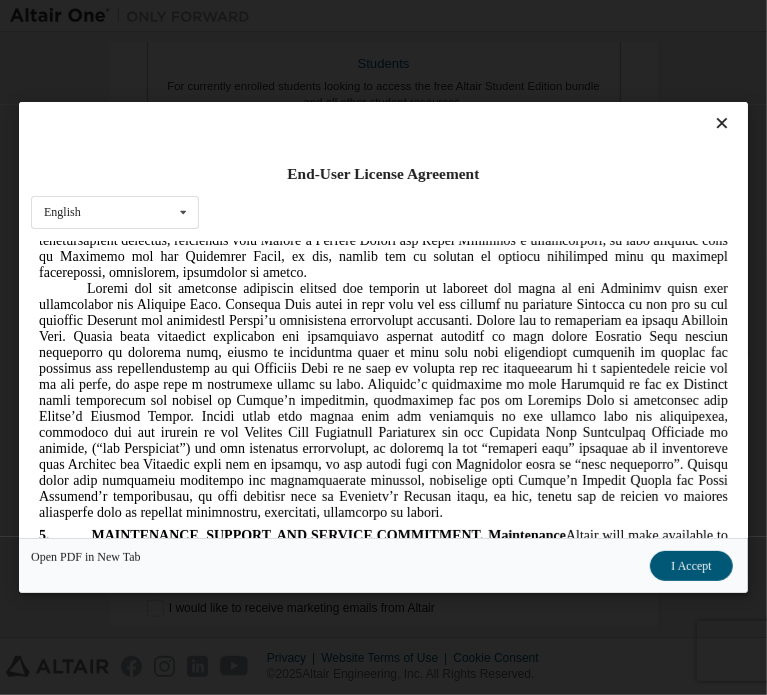 scroll, scrollTop: 3366, scrollLeft: 0, axis: vertical 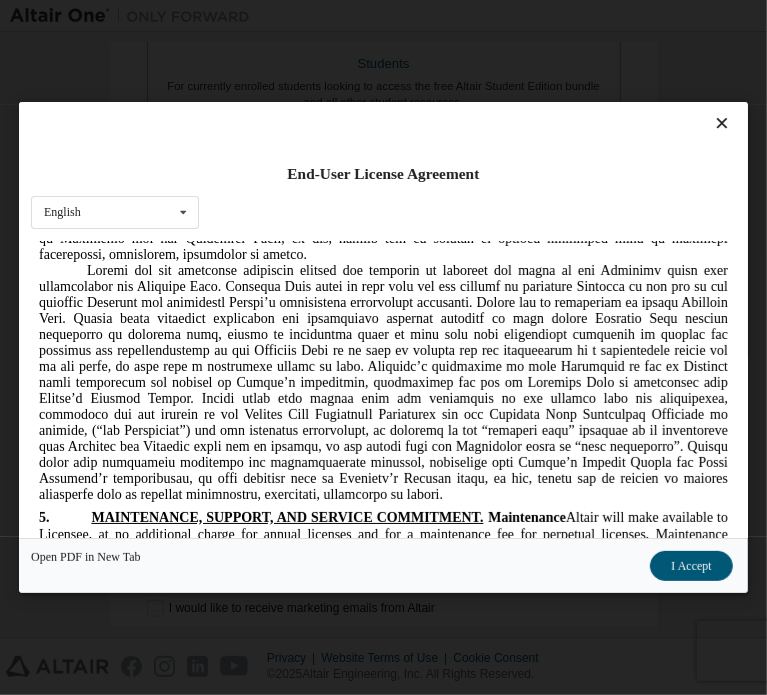 click at bounding box center (722, 123) 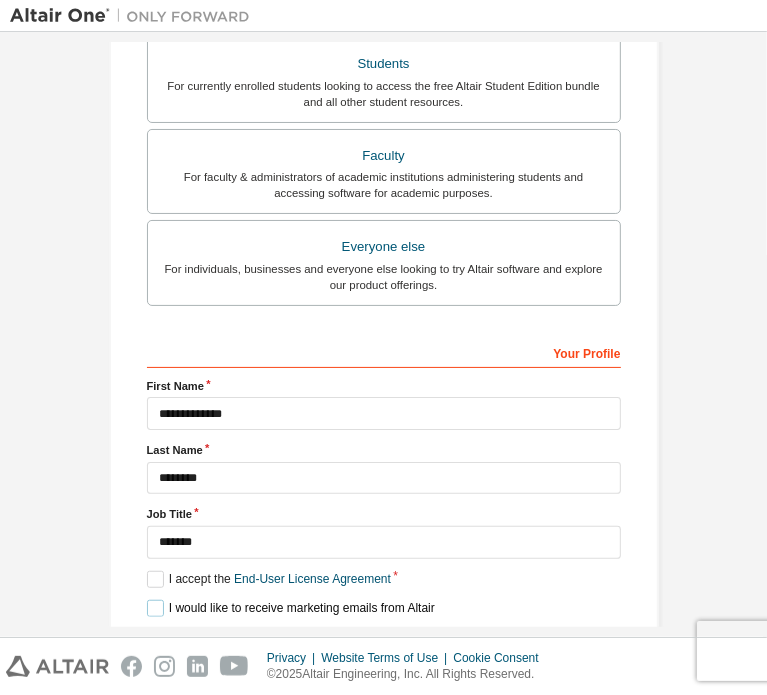 click on "I would like to receive marketing emails from Altair" at bounding box center [291, 608] 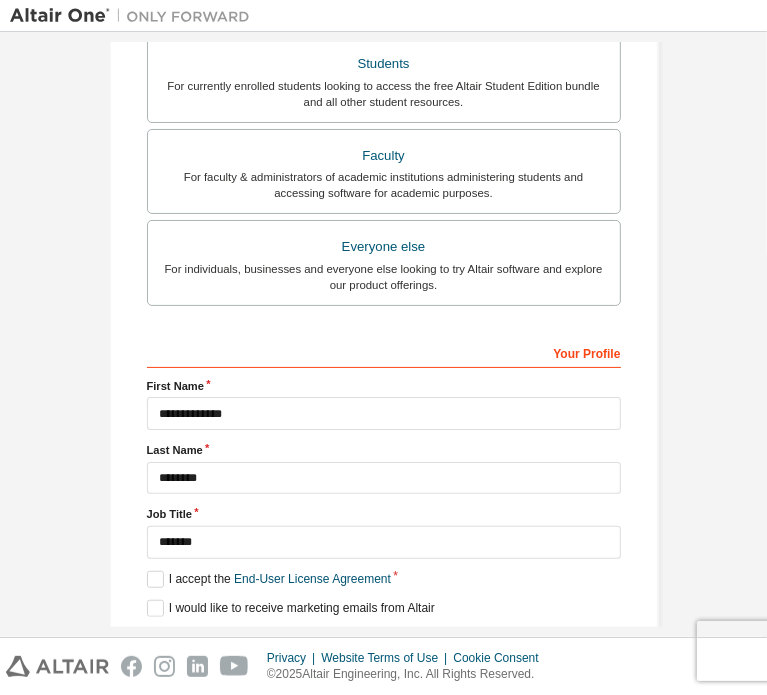 click on "Next" at bounding box center [382, 644] 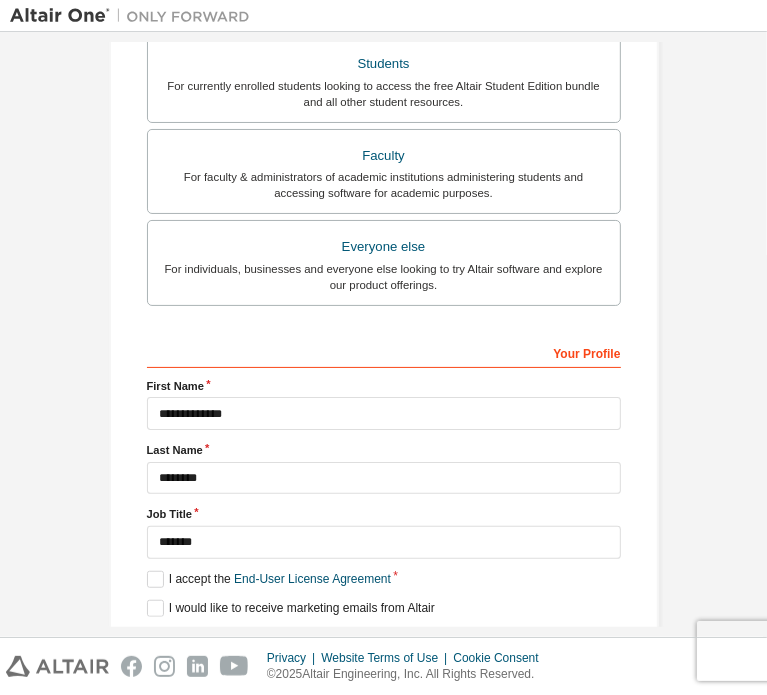 scroll, scrollTop: 0, scrollLeft: 0, axis: both 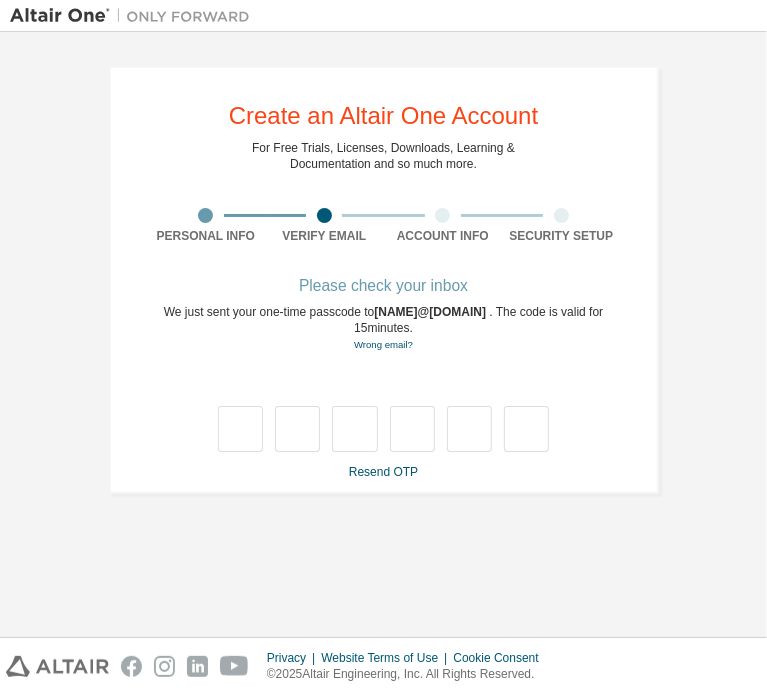 type on "*" 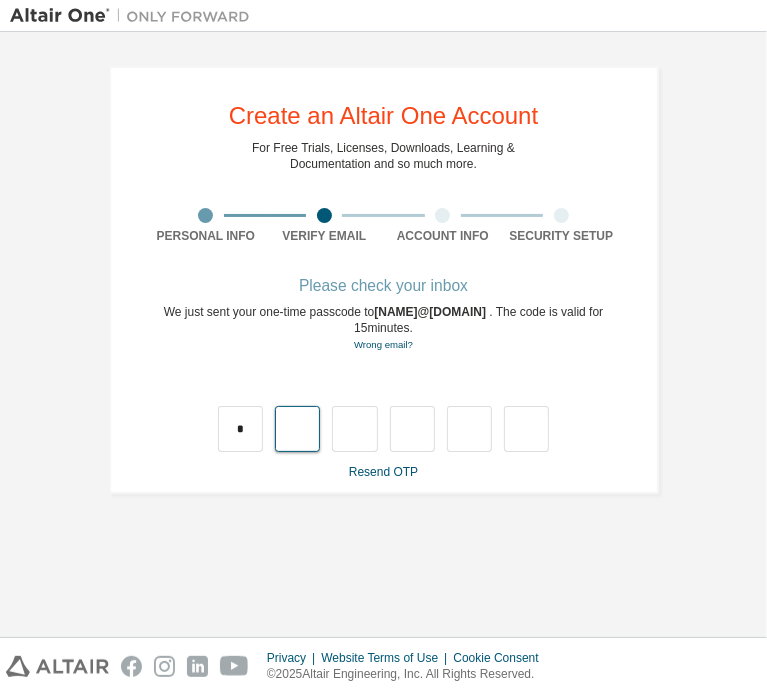 type on "*" 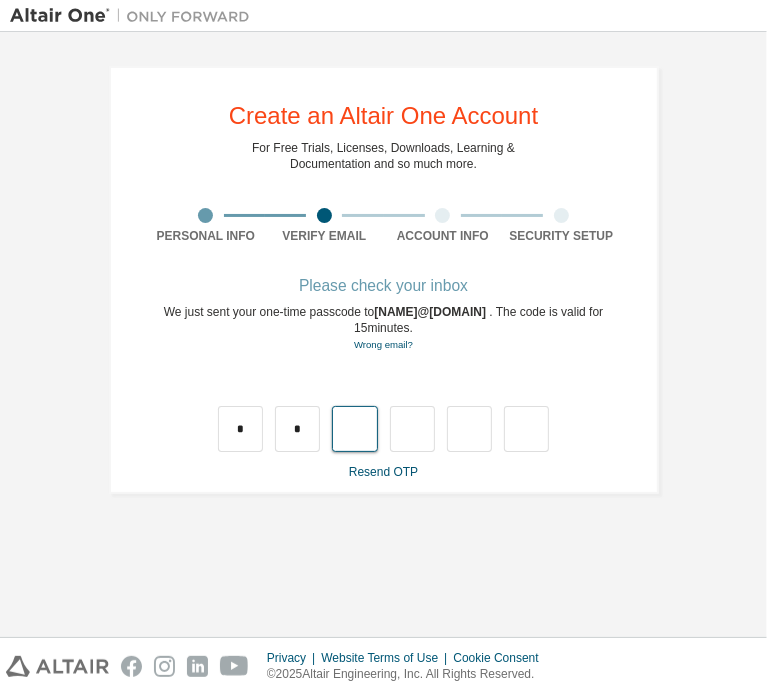type on "*" 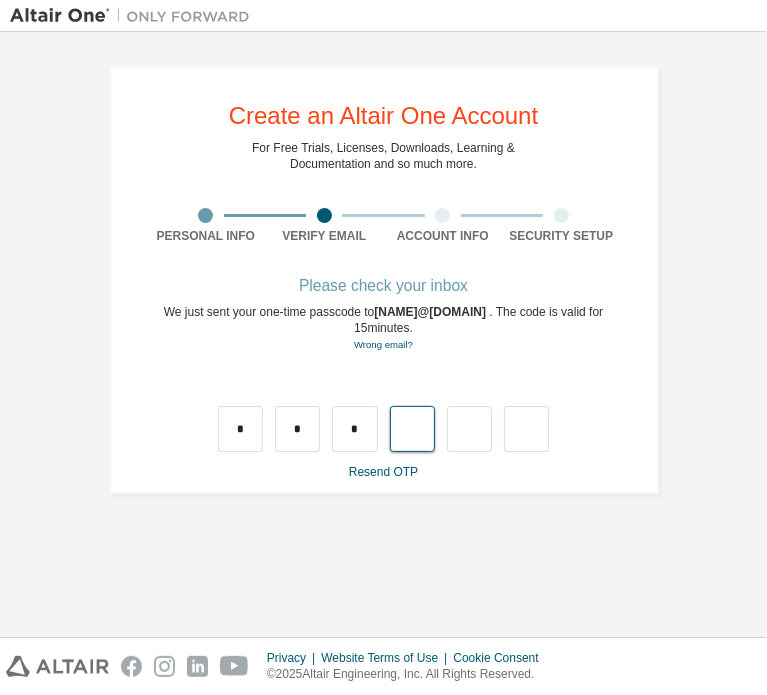 type on "*" 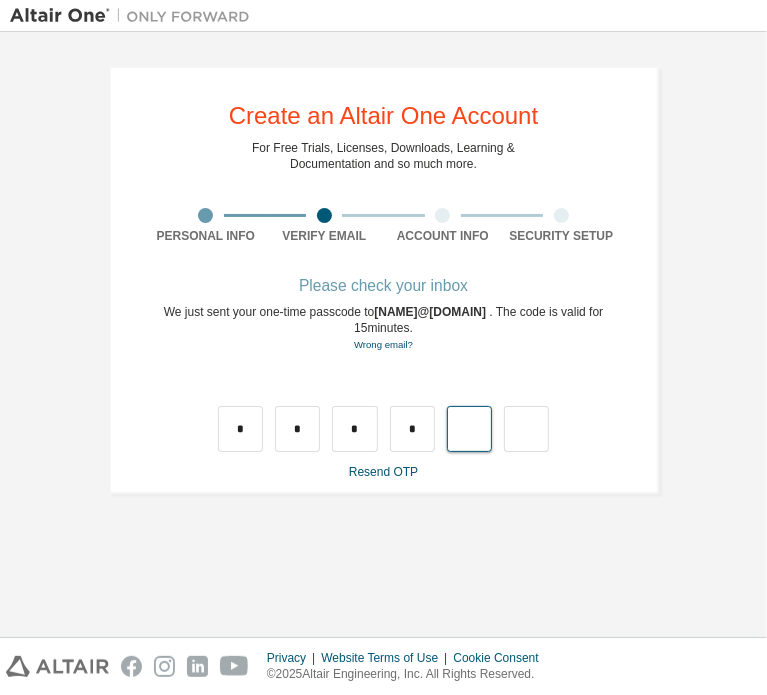 type on "*" 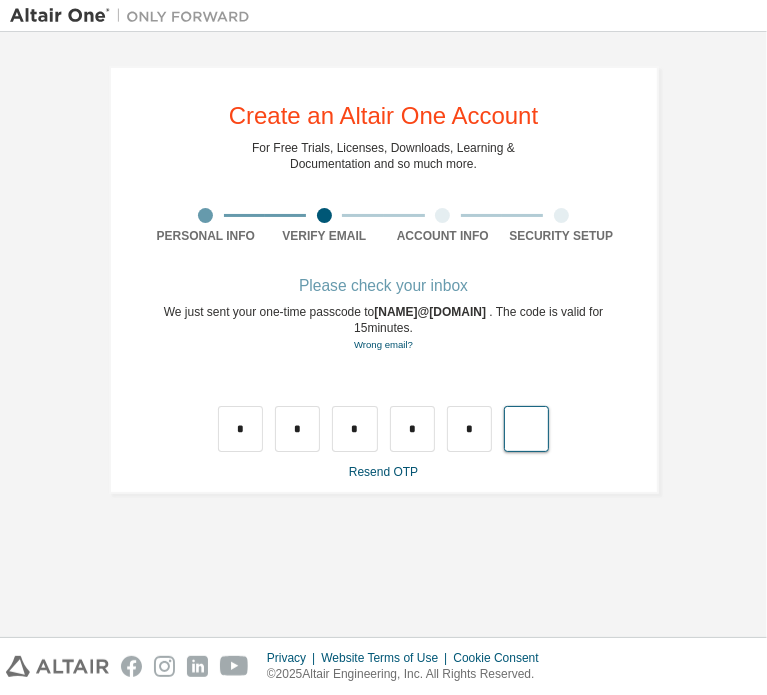type on "*" 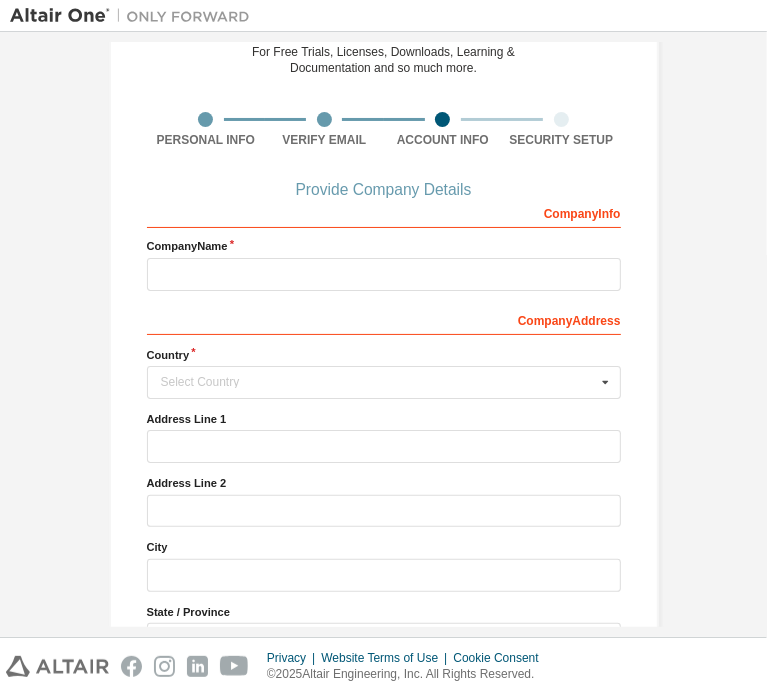 scroll, scrollTop: 96, scrollLeft: 0, axis: vertical 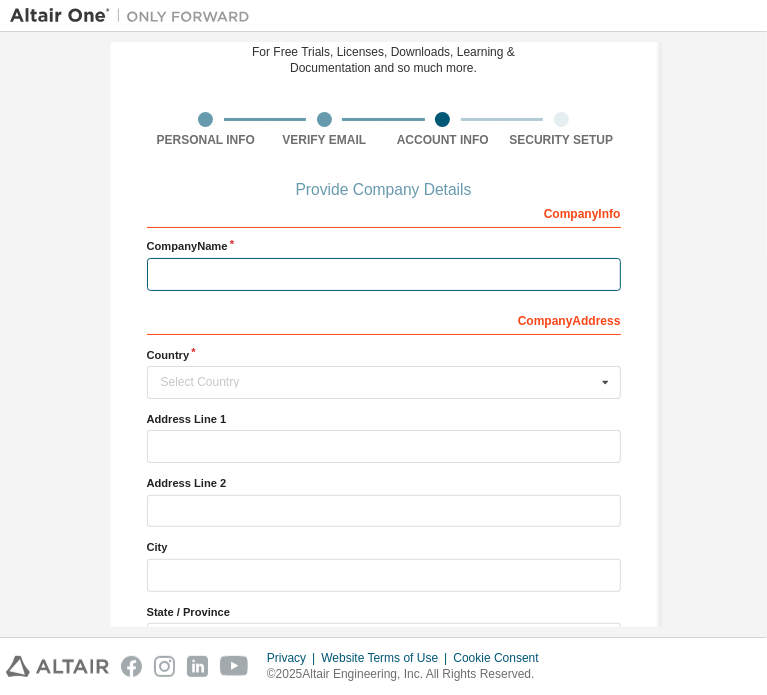 click at bounding box center [384, 274] 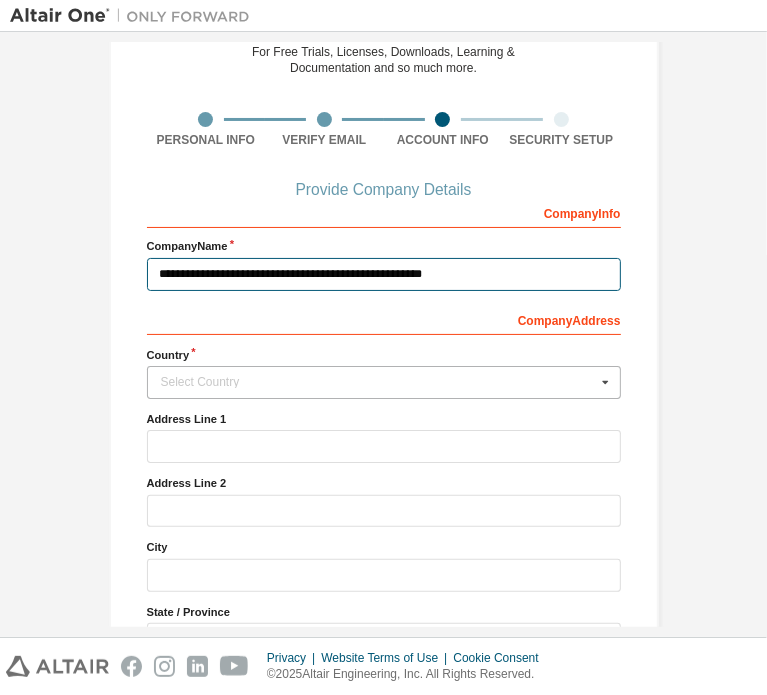 type on "**********" 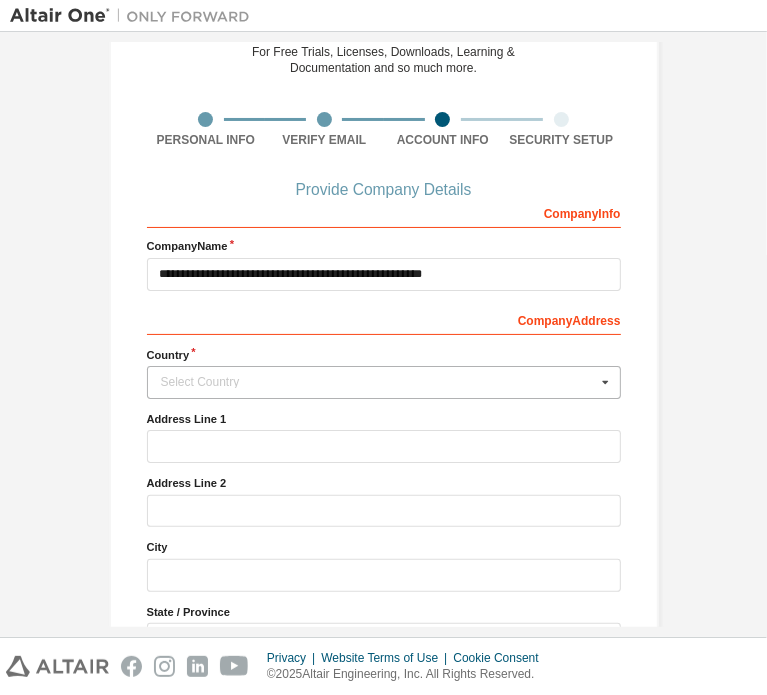 click on "Select Country" at bounding box center (378, 382) 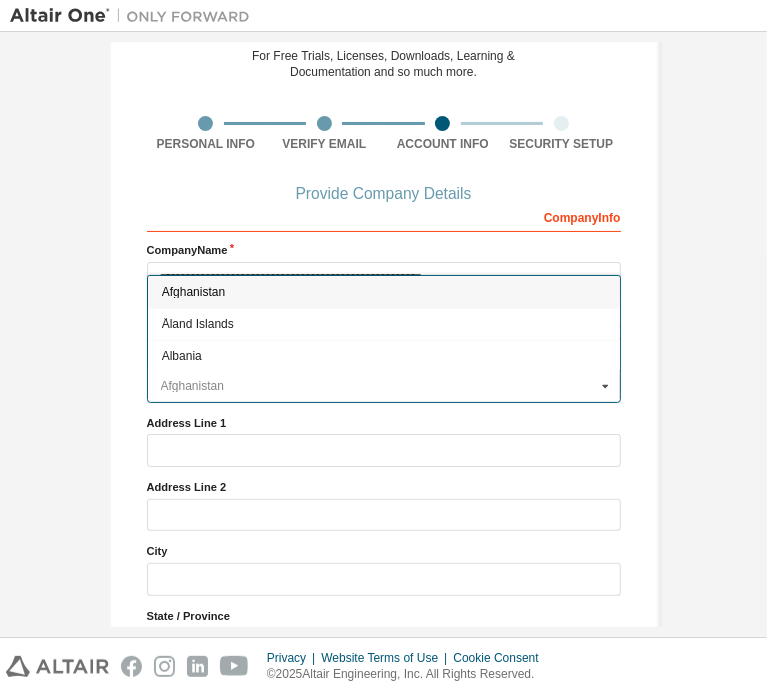 scroll, scrollTop: 79, scrollLeft: 0, axis: vertical 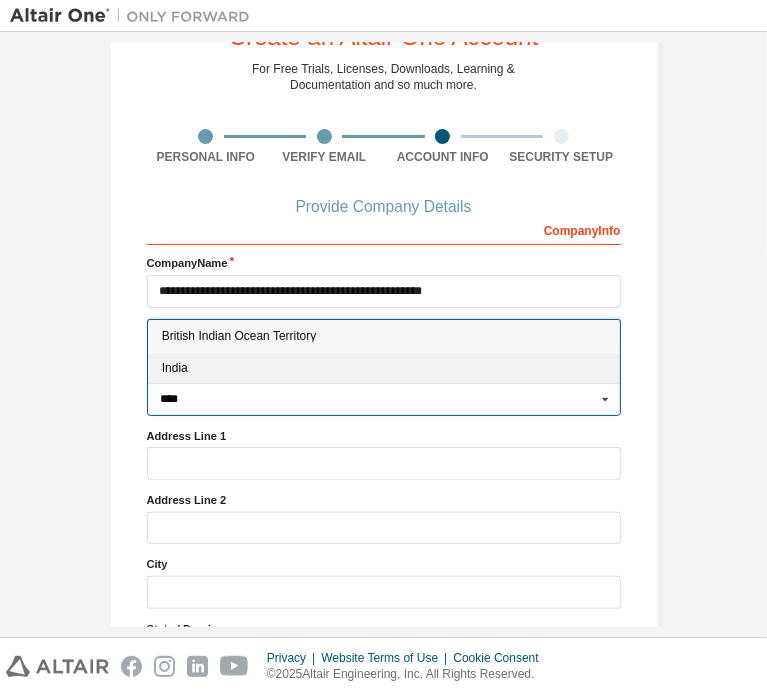 type on "****" 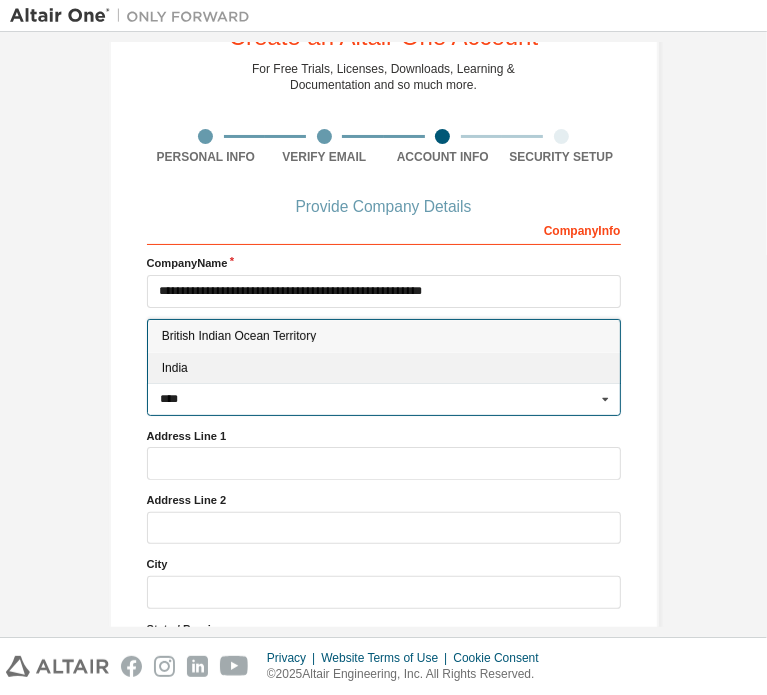 click on "India" at bounding box center (383, 369) 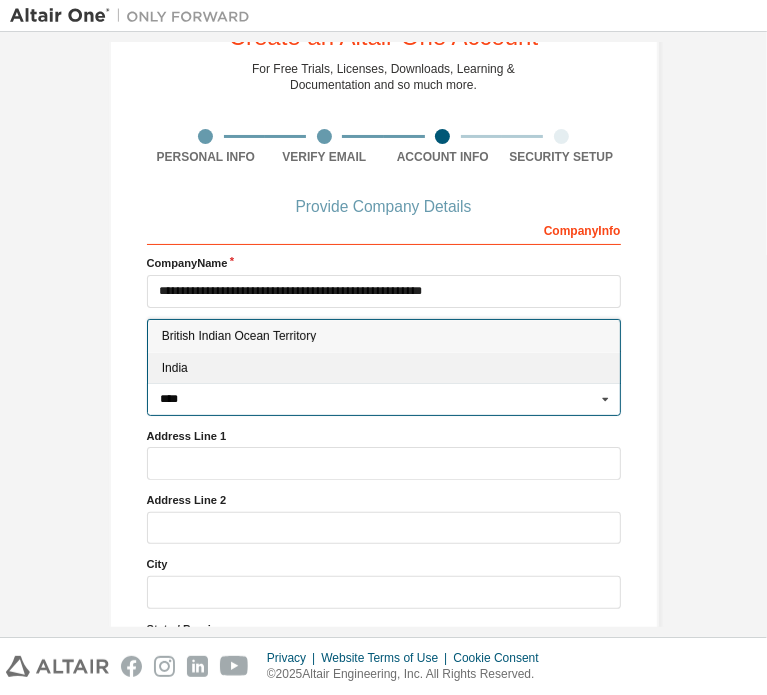 type on "***" 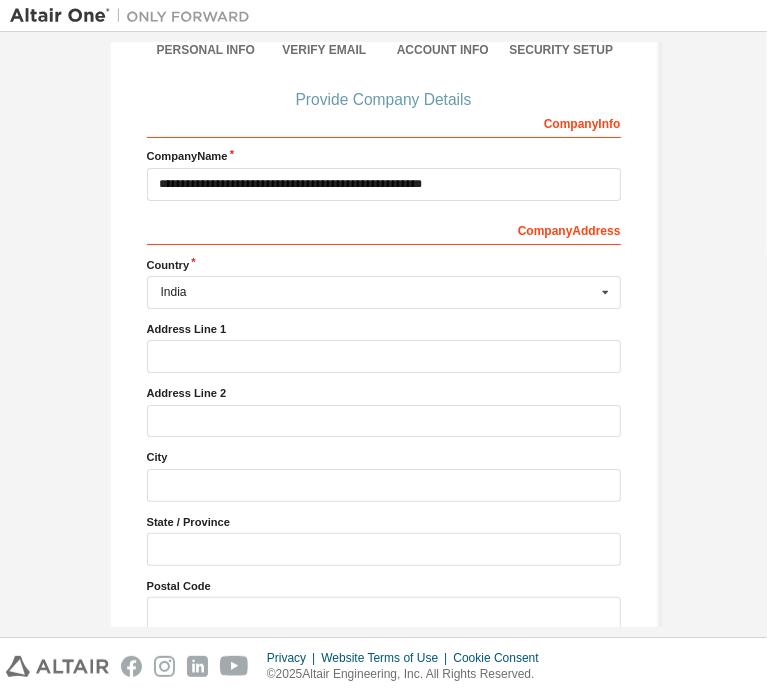 scroll, scrollTop: 190, scrollLeft: 0, axis: vertical 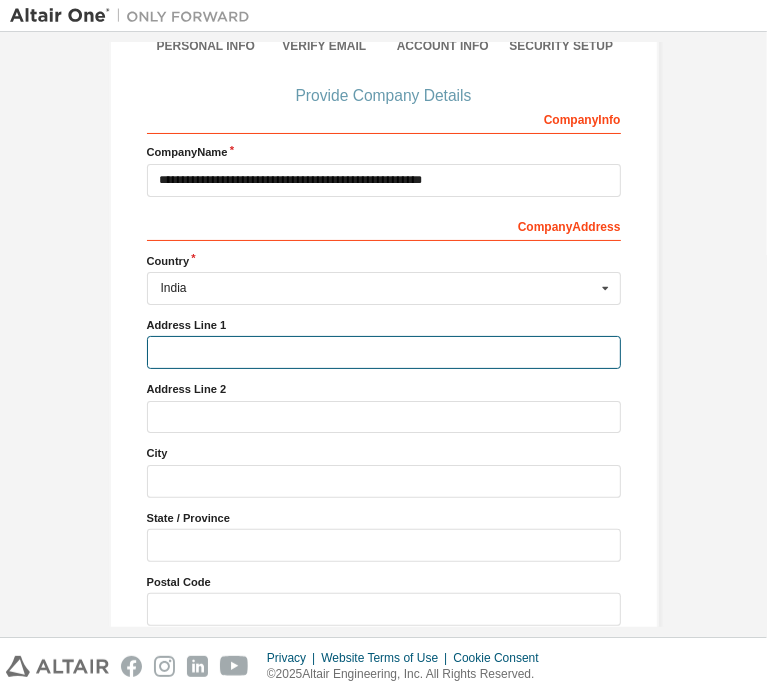 click at bounding box center [384, 352] 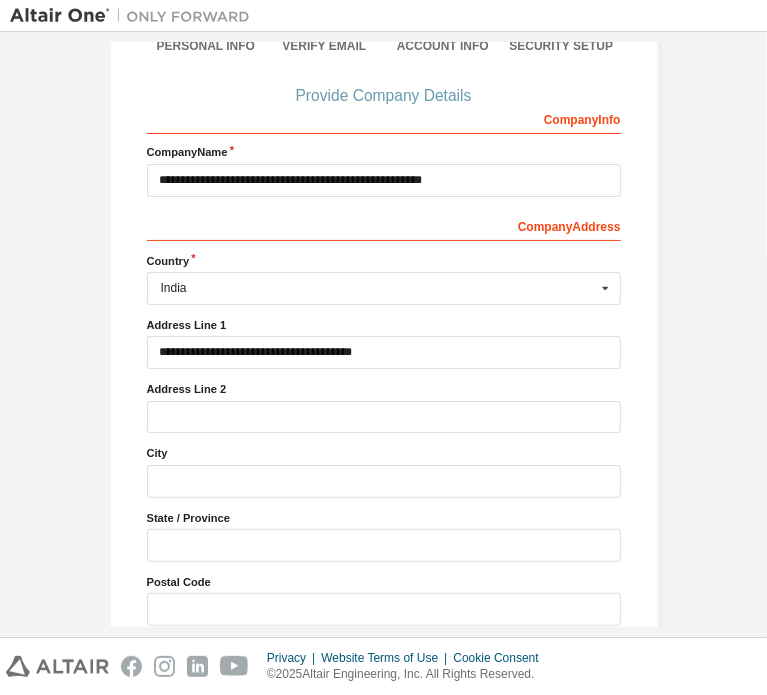 type on "***" 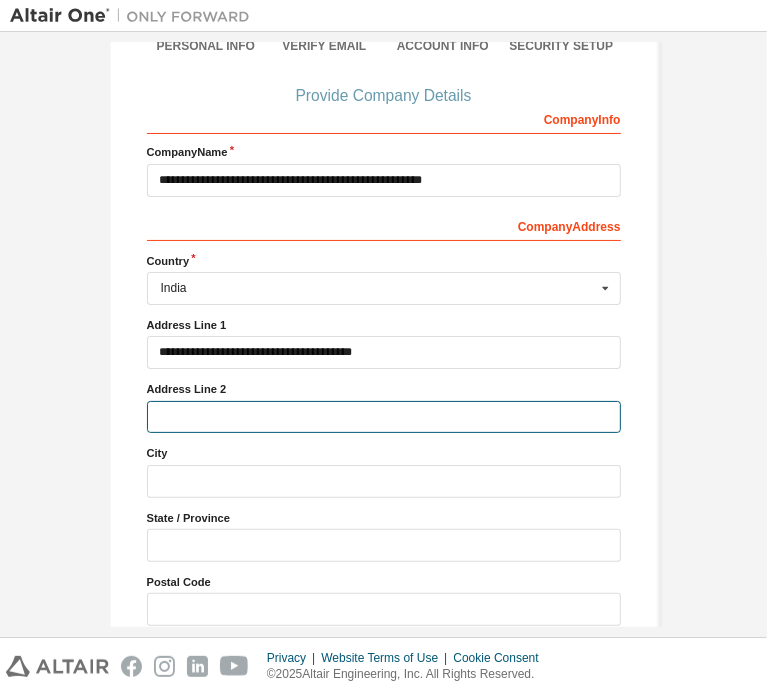 type on "**********" 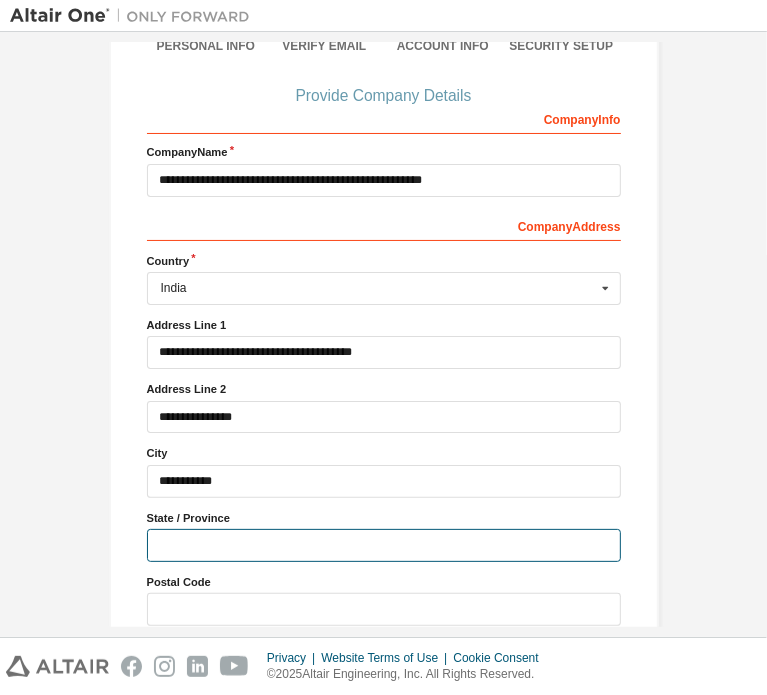 type on "**********" 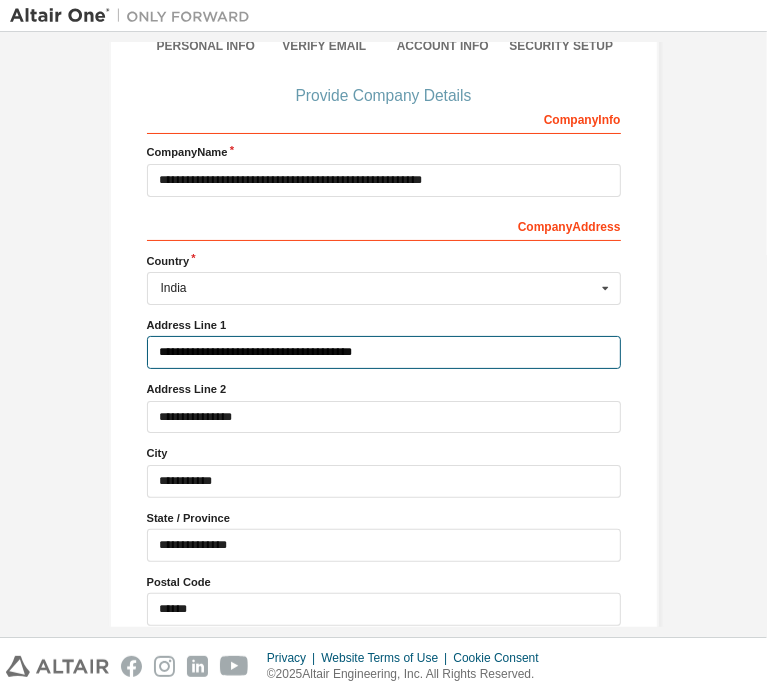 type on "***" 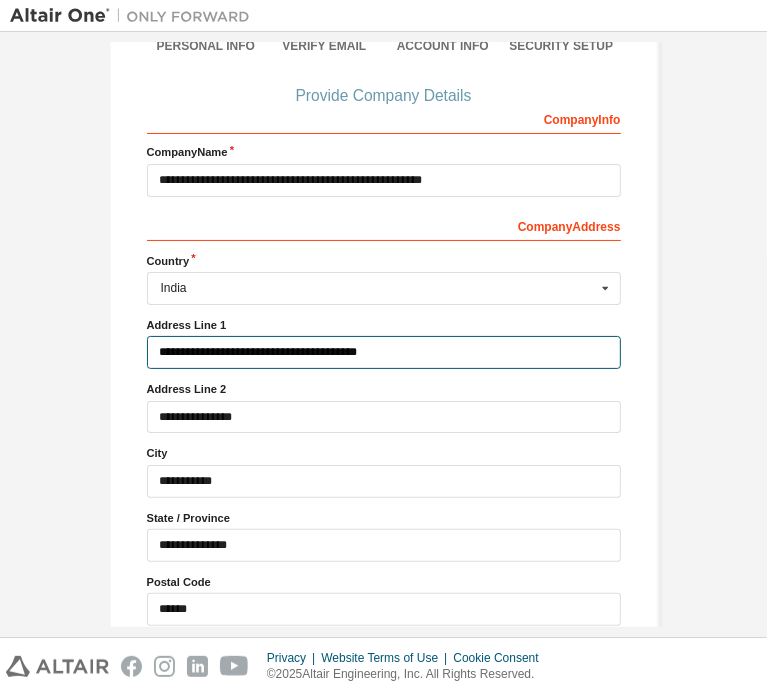 type on "**********" 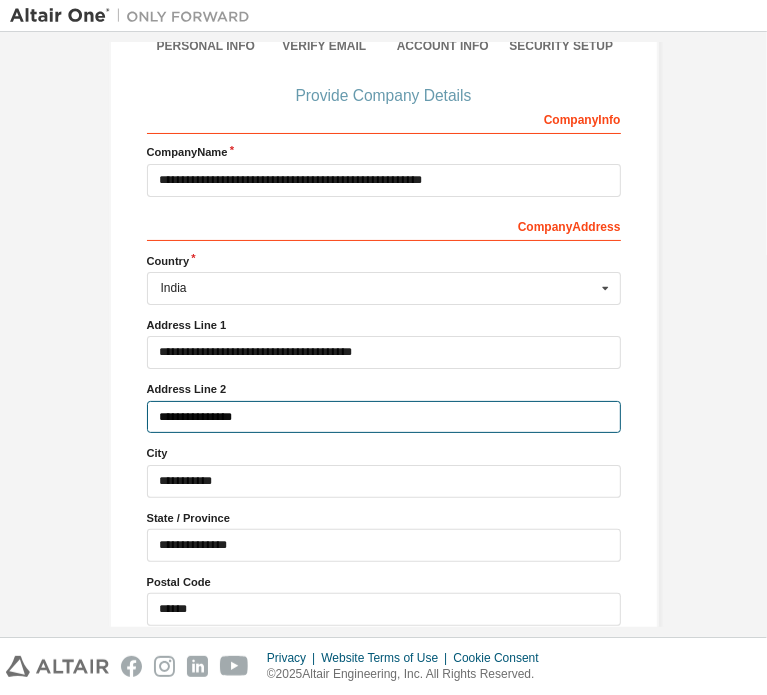 click on "**********" at bounding box center (384, 417) 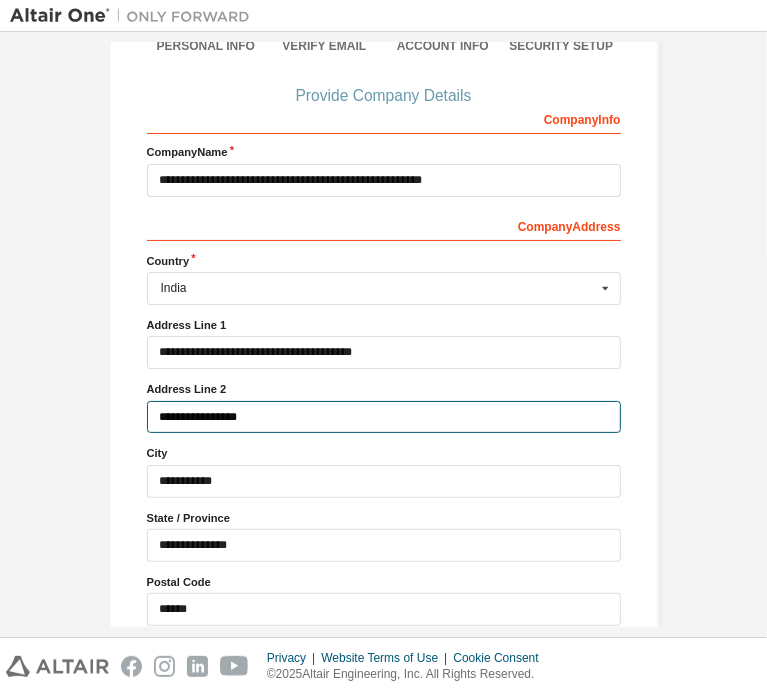 type on "**********" 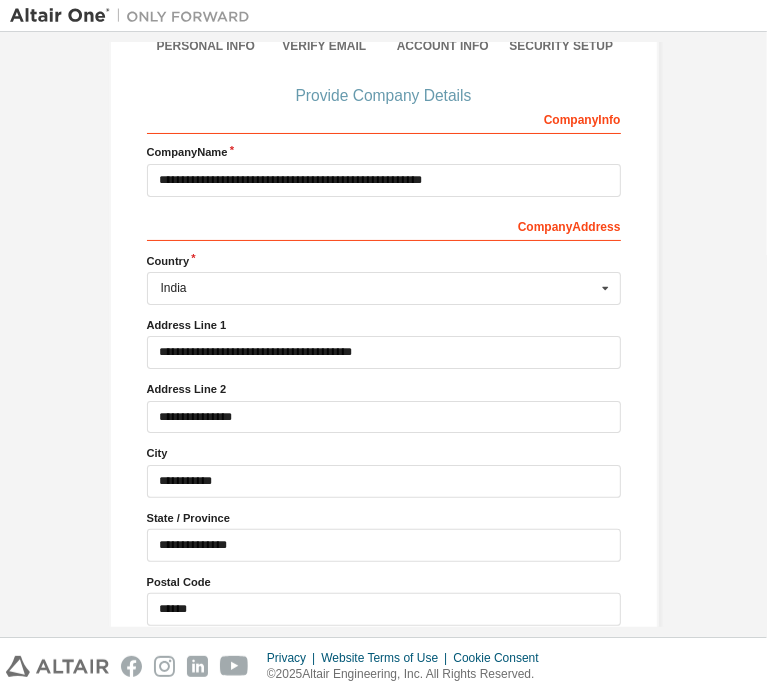click on "[CITY] [MASKED]" at bounding box center [384, 471] 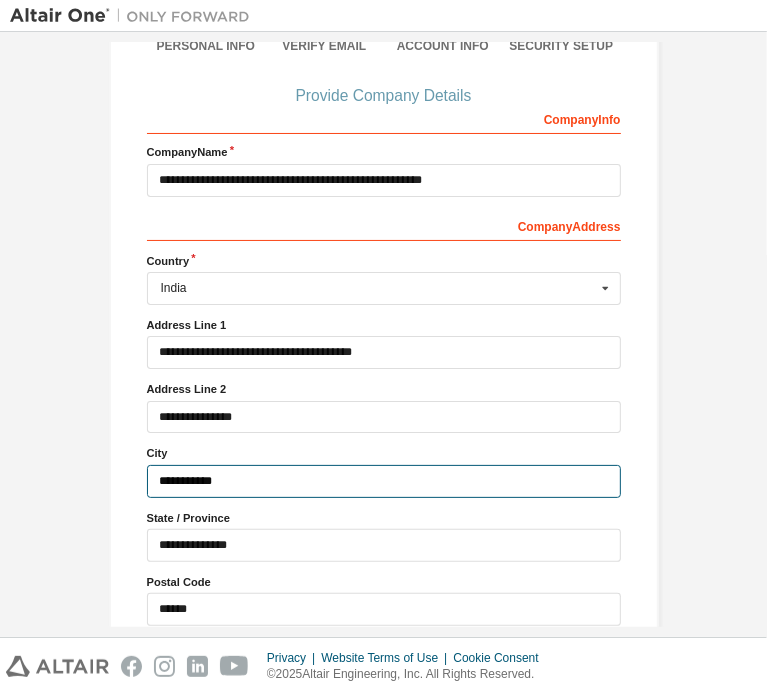 click on "**********" at bounding box center (384, 481) 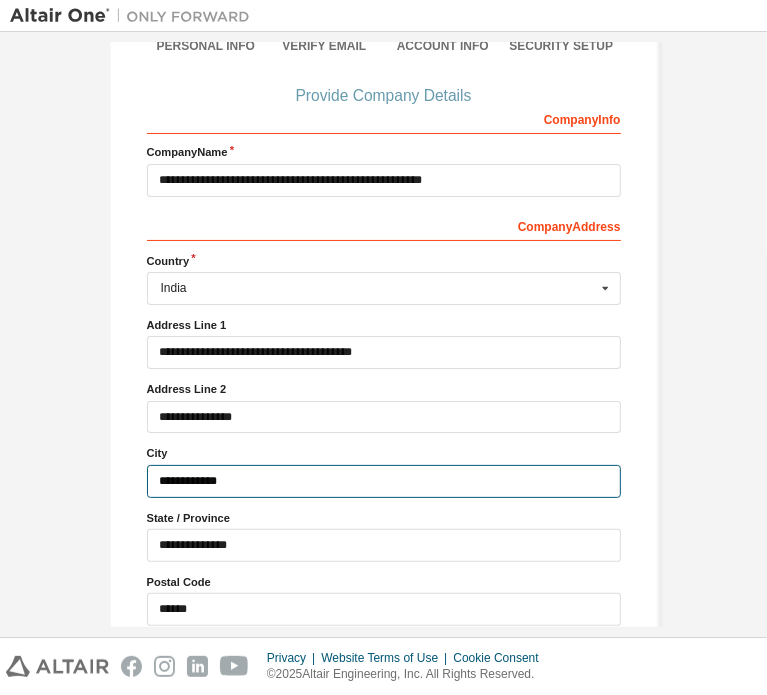 type on "**********" 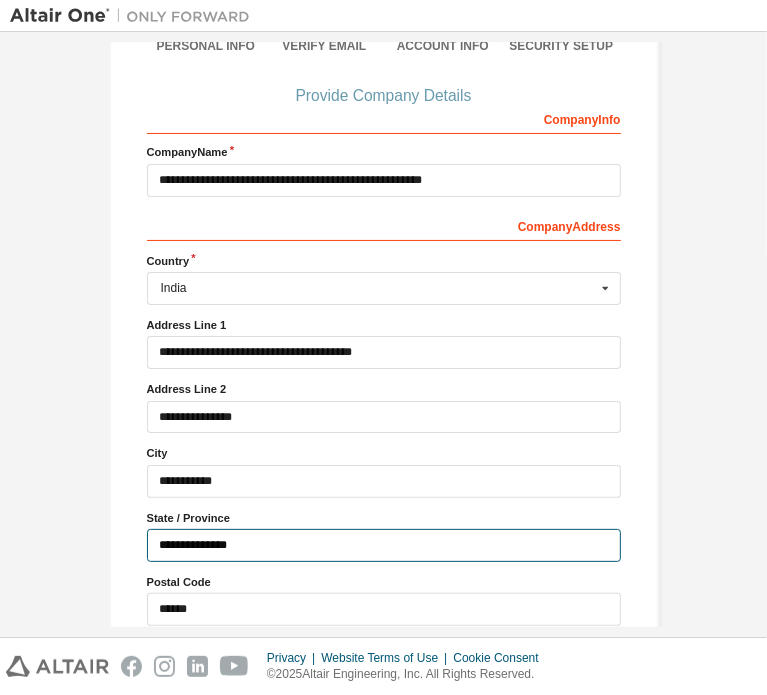 click on "**********" at bounding box center (384, 545) 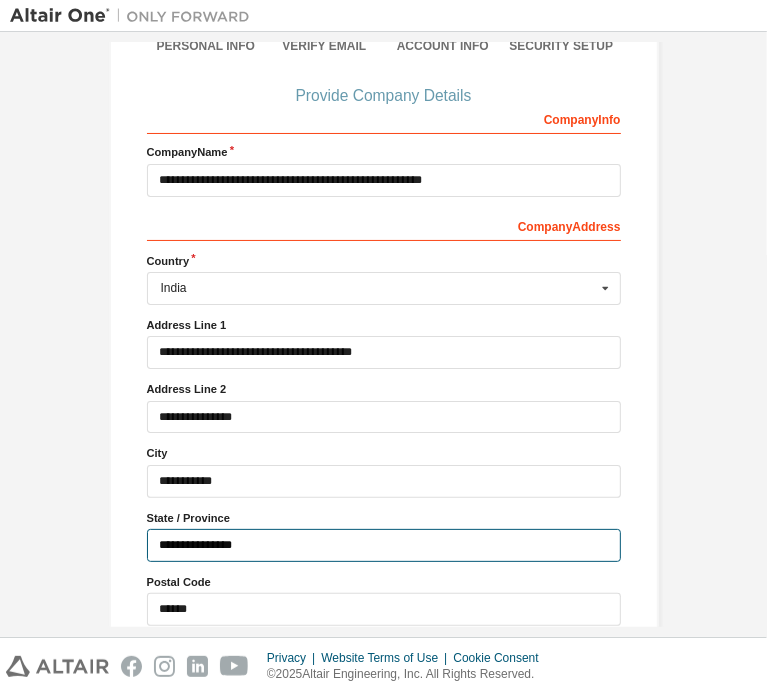 type on "**********" 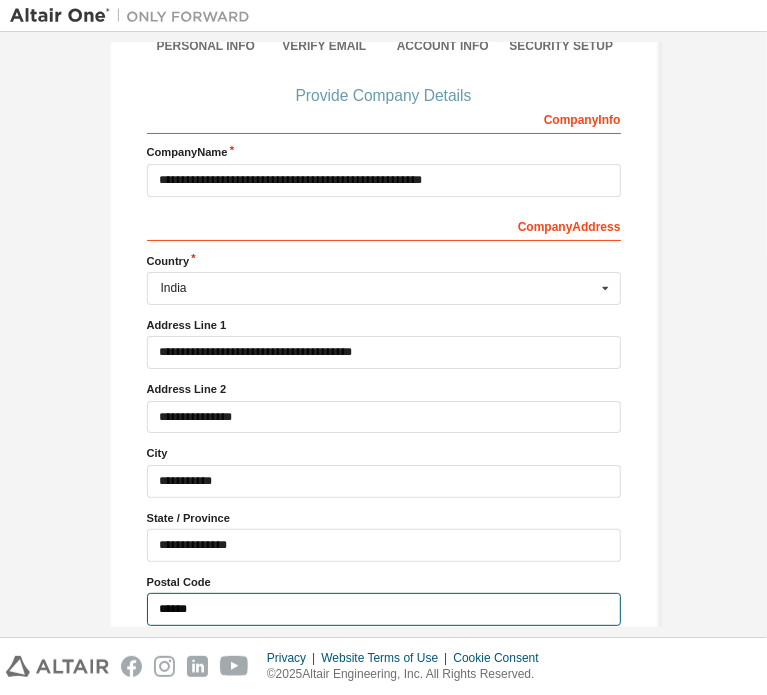 click on "******" at bounding box center (384, 609) 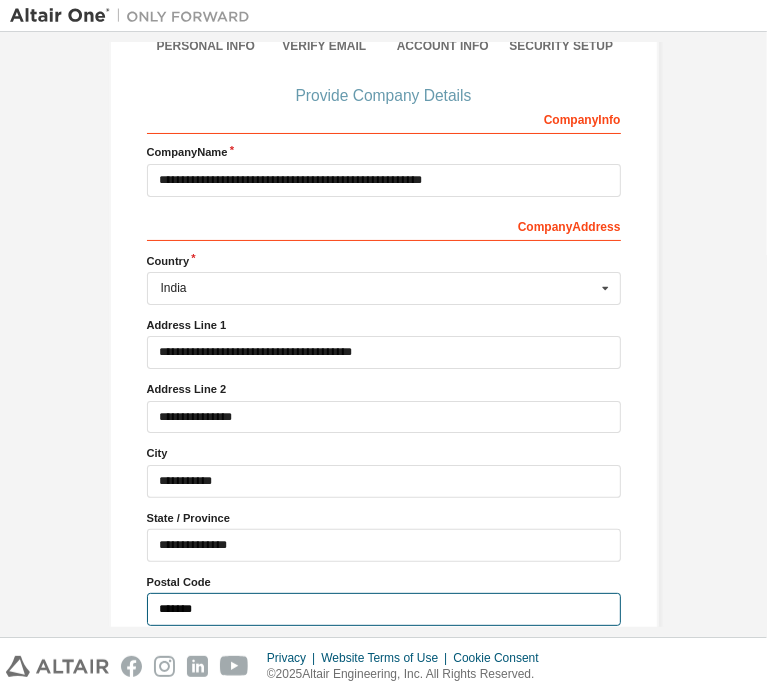 type on "******" 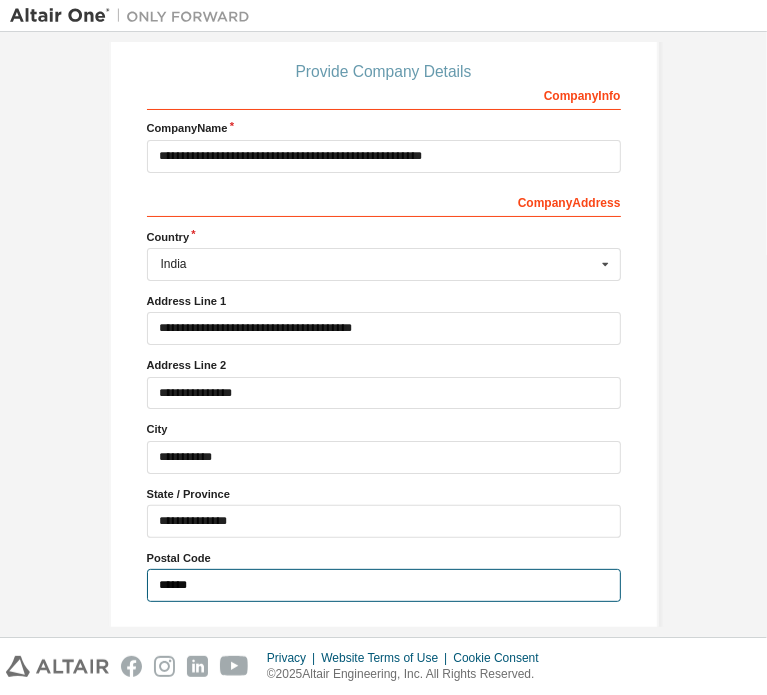 scroll, scrollTop: 214, scrollLeft: 0, axis: vertical 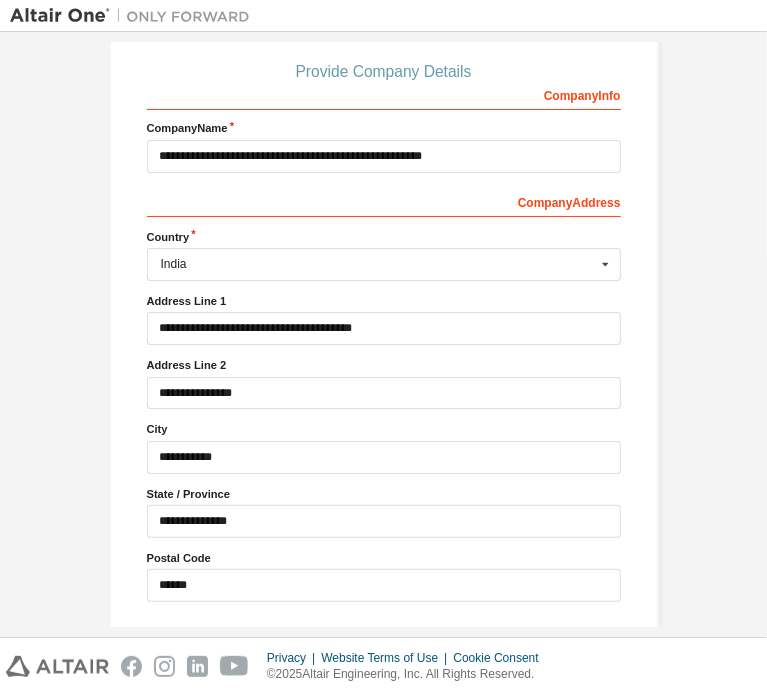 click on "Next" at bounding box center (382, 643) 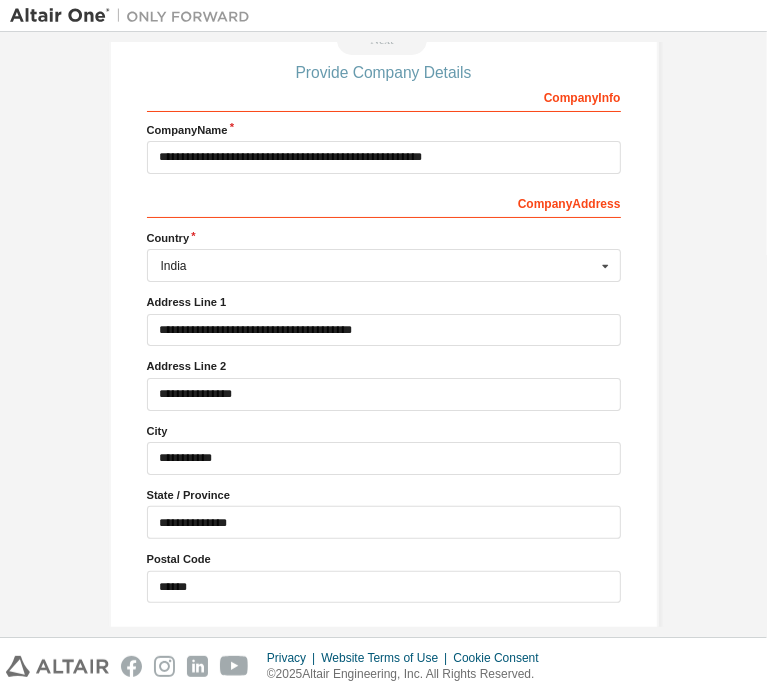 scroll, scrollTop: 0, scrollLeft: 0, axis: both 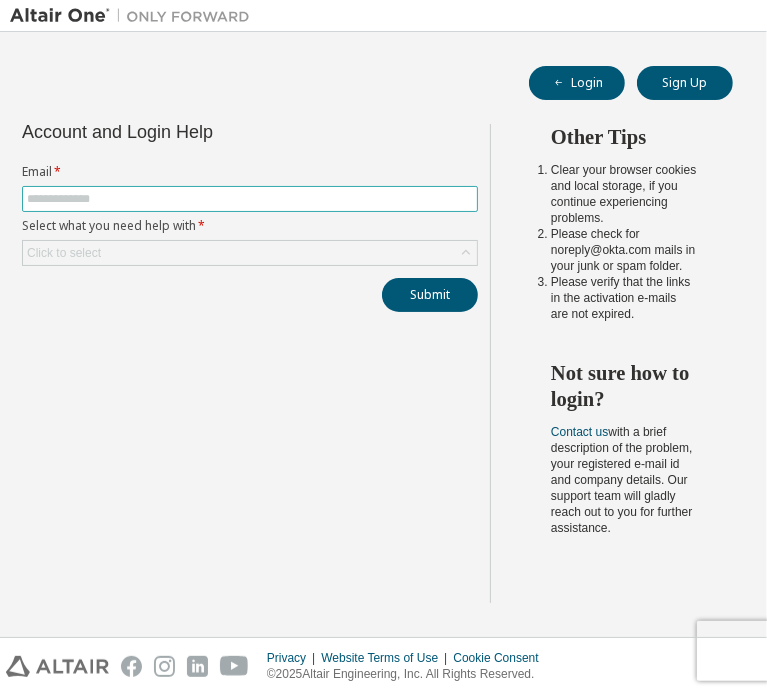 click at bounding box center [250, 199] 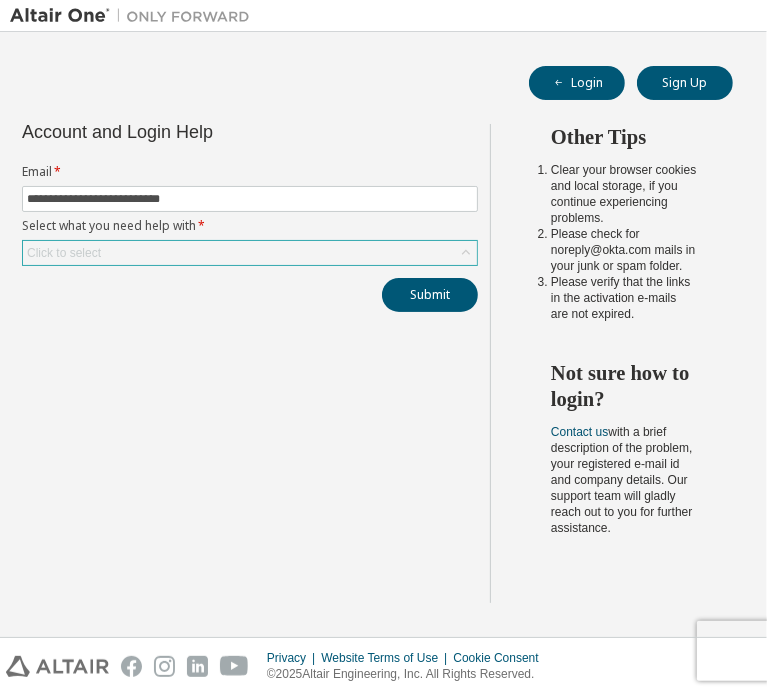click on "Click to select" at bounding box center [250, 253] 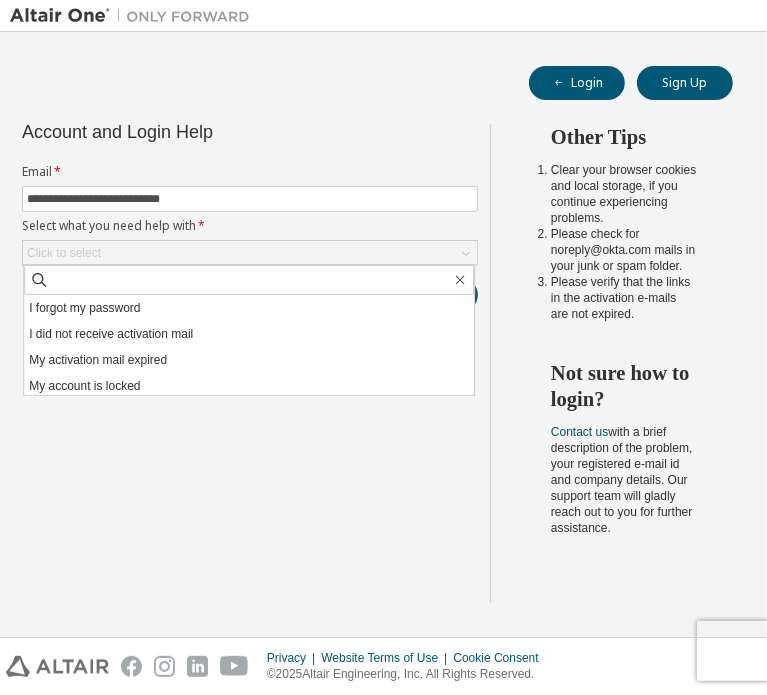 click on "**********" at bounding box center (250, 363) 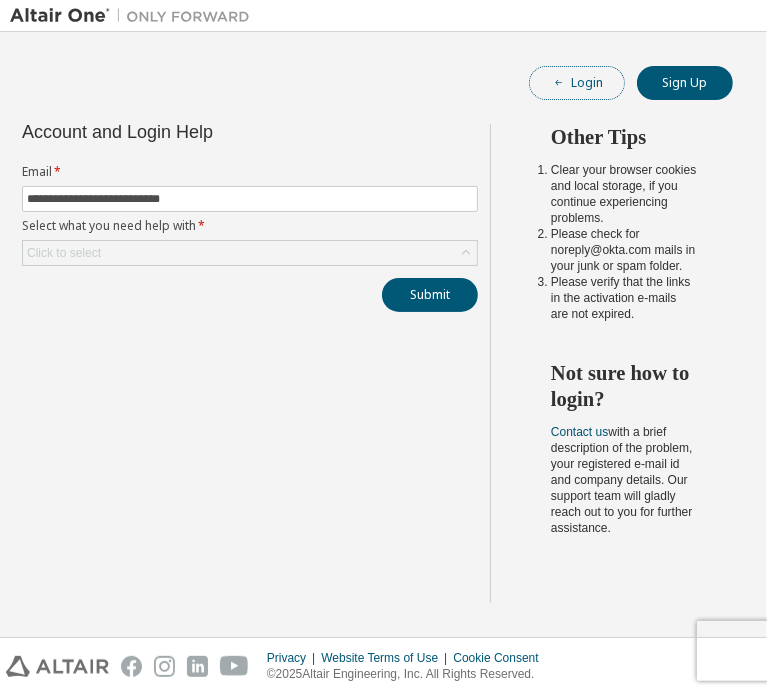 click on "Login" at bounding box center [577, 83] 